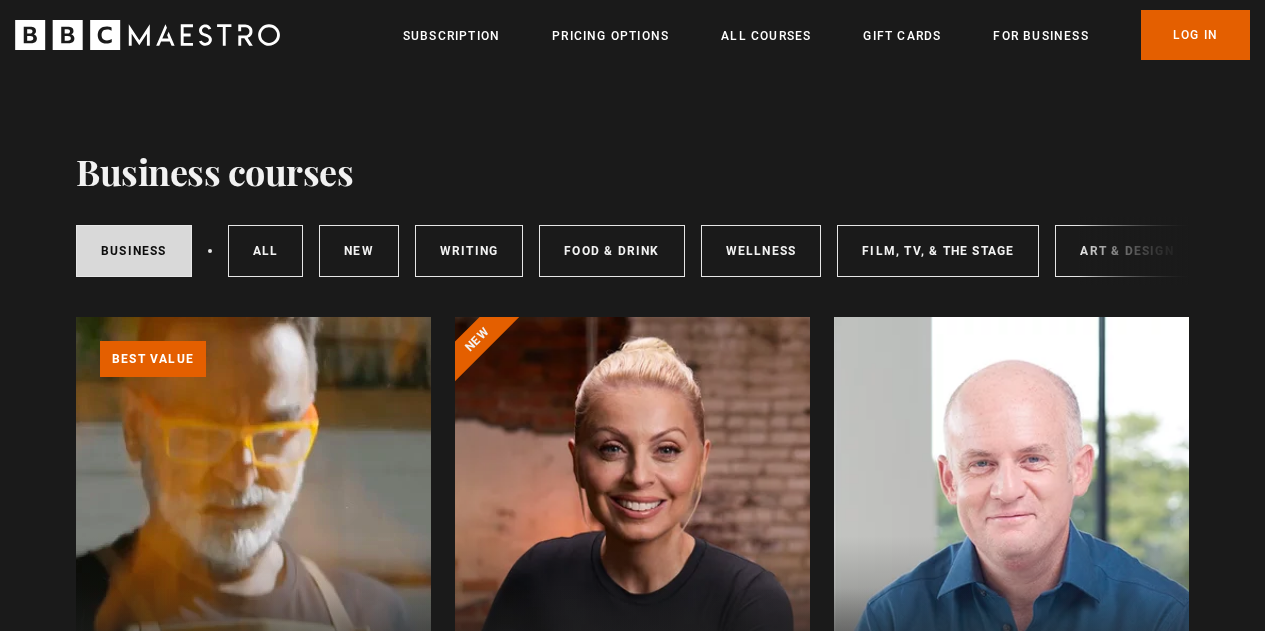 scroll, scrollTop: 0, scrollLeft: 0, axis: both 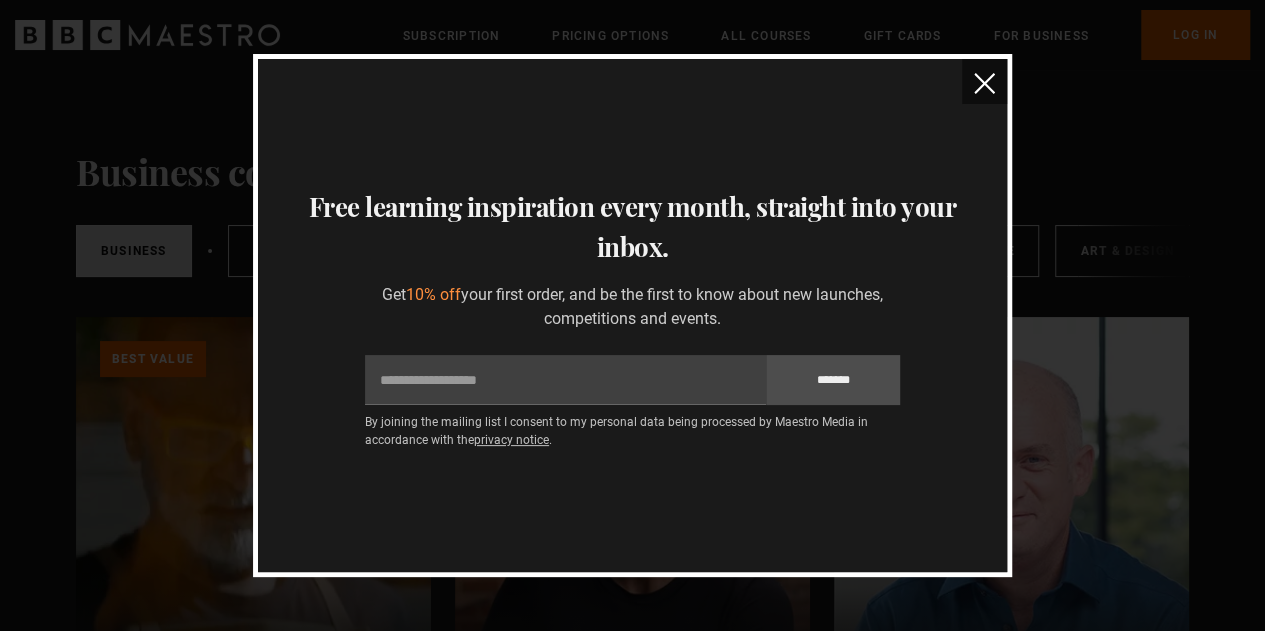 click at bounding box center (984, 83) 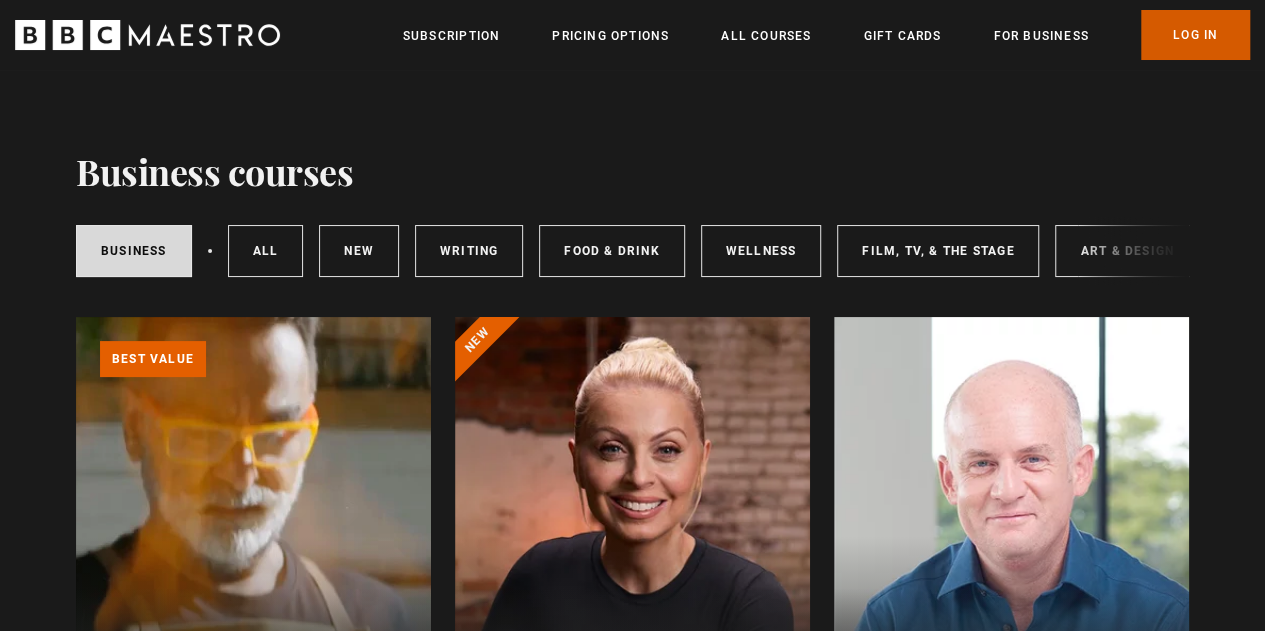 click on "Log In" at bounding box center [1195, 35] 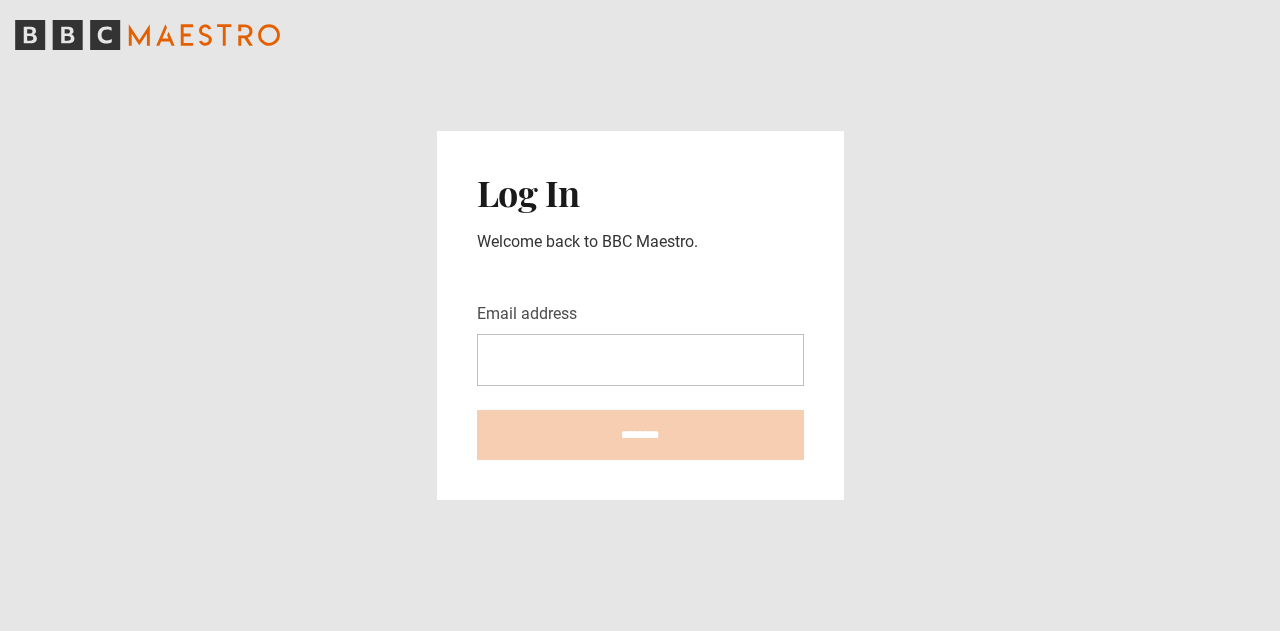 scroll, scrollTop: 0, scrollLeft: 0, axis: both 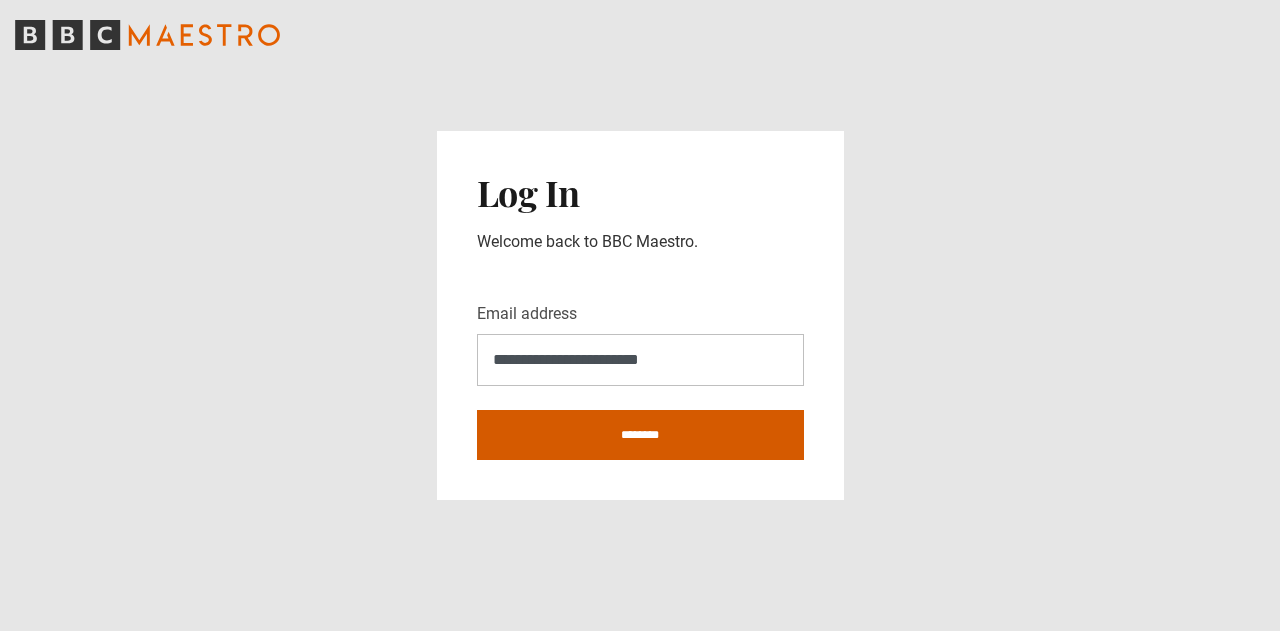 click on "********" at bounding box center (640, 435) 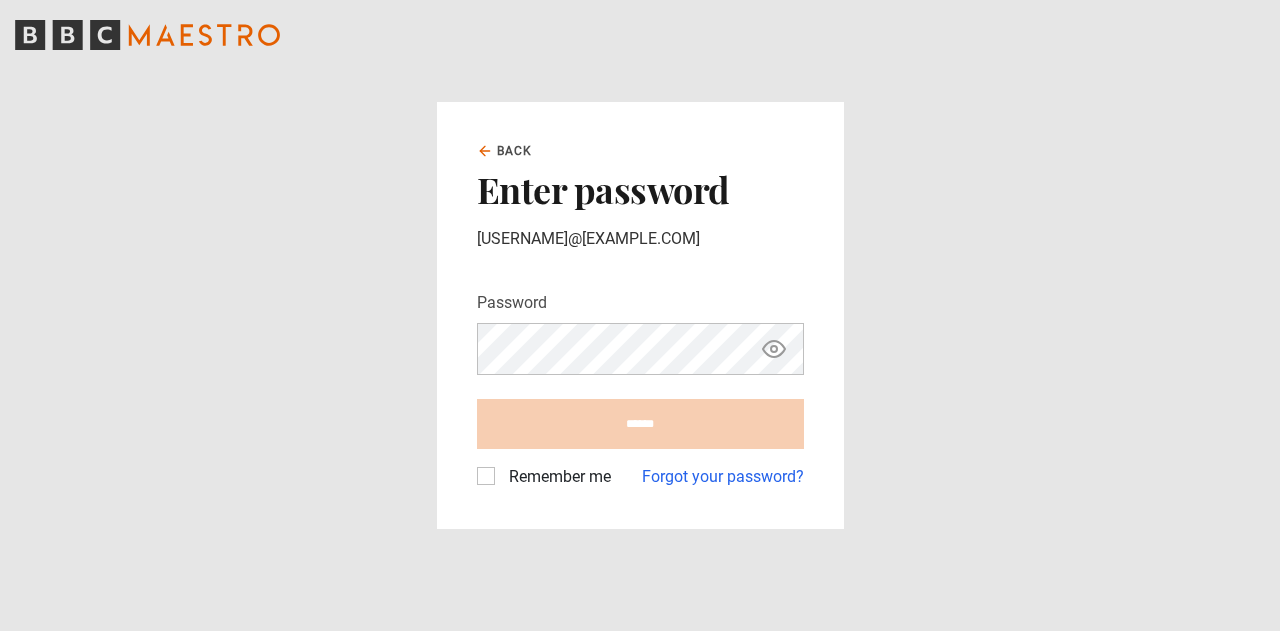 scroll, scrollTop: 0, scrollLeft: 0, axis: both 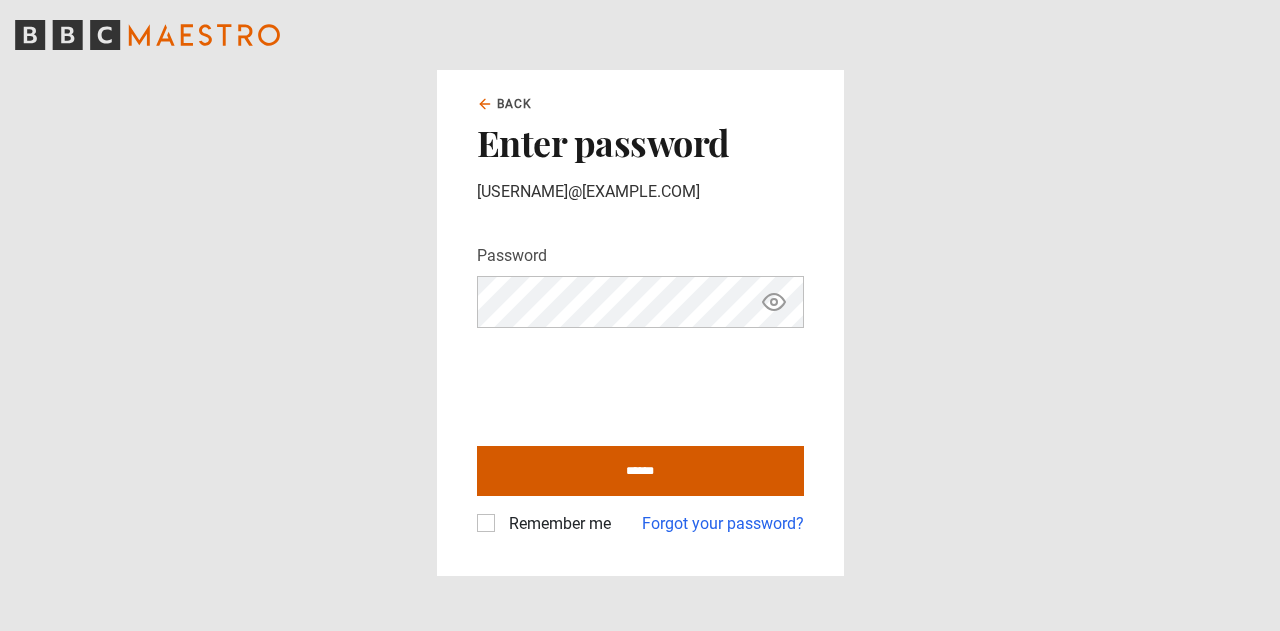 click on "******" at bounding box center (640, 471) 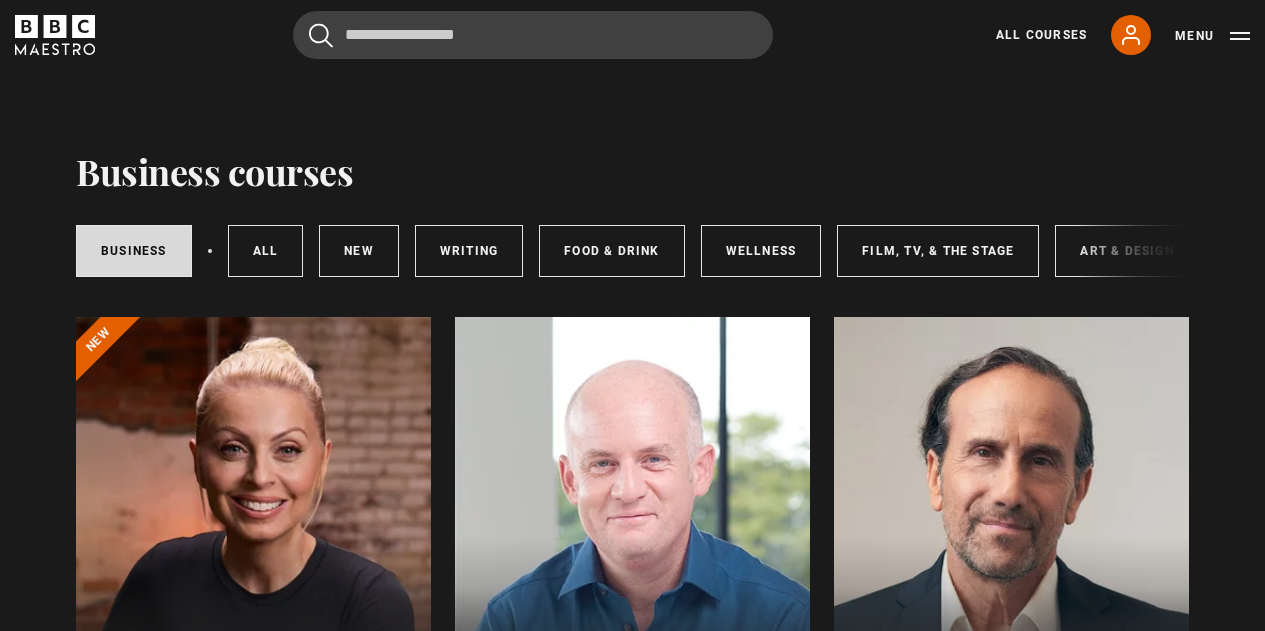 scroll, scrollTop: 0, scrollLeft: 0, axis: both 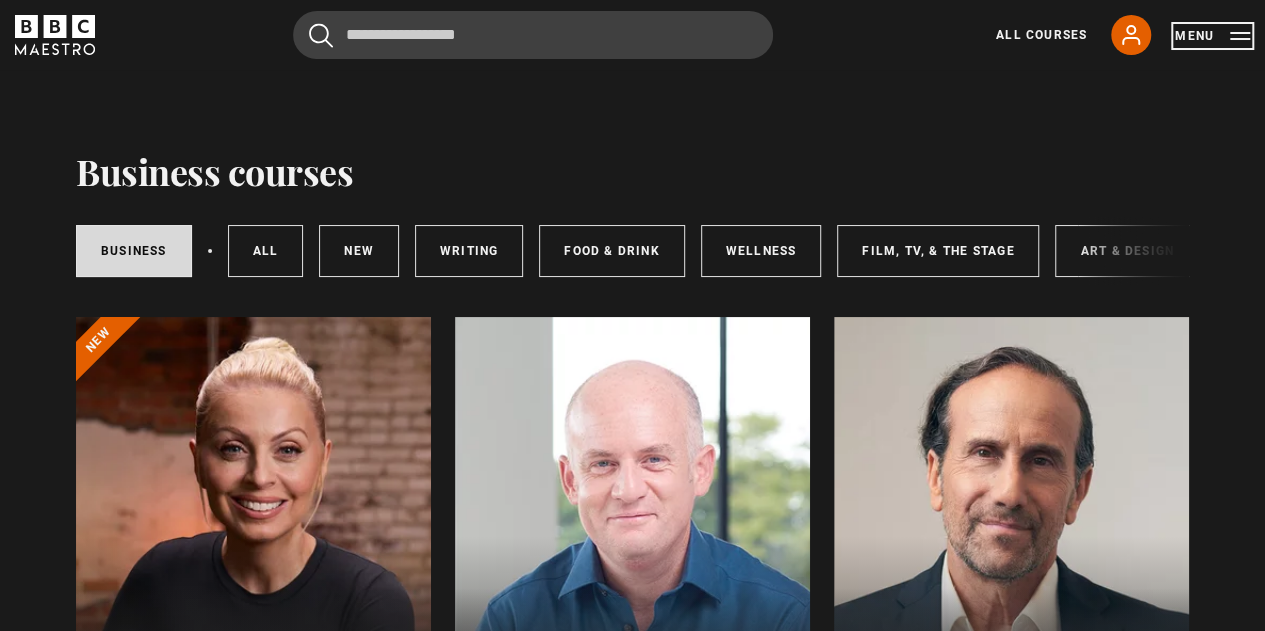 click on "Menu" at bounding box center (1212, 36) 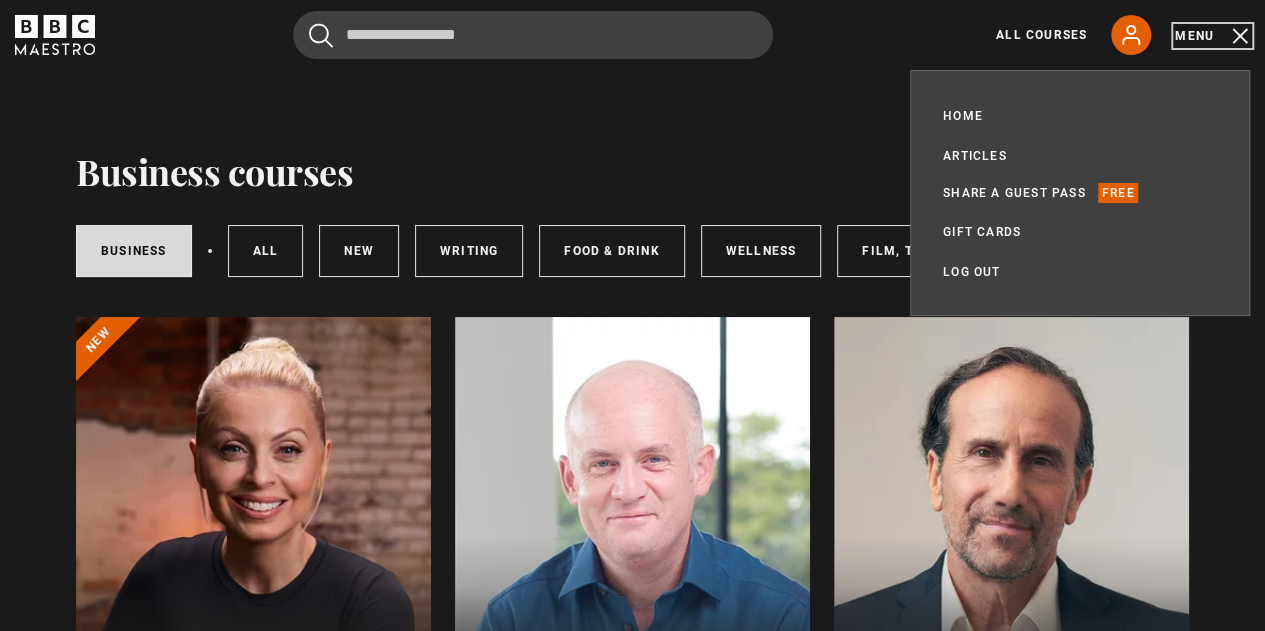 click on "Menu" at bounding box center (1212, 36) 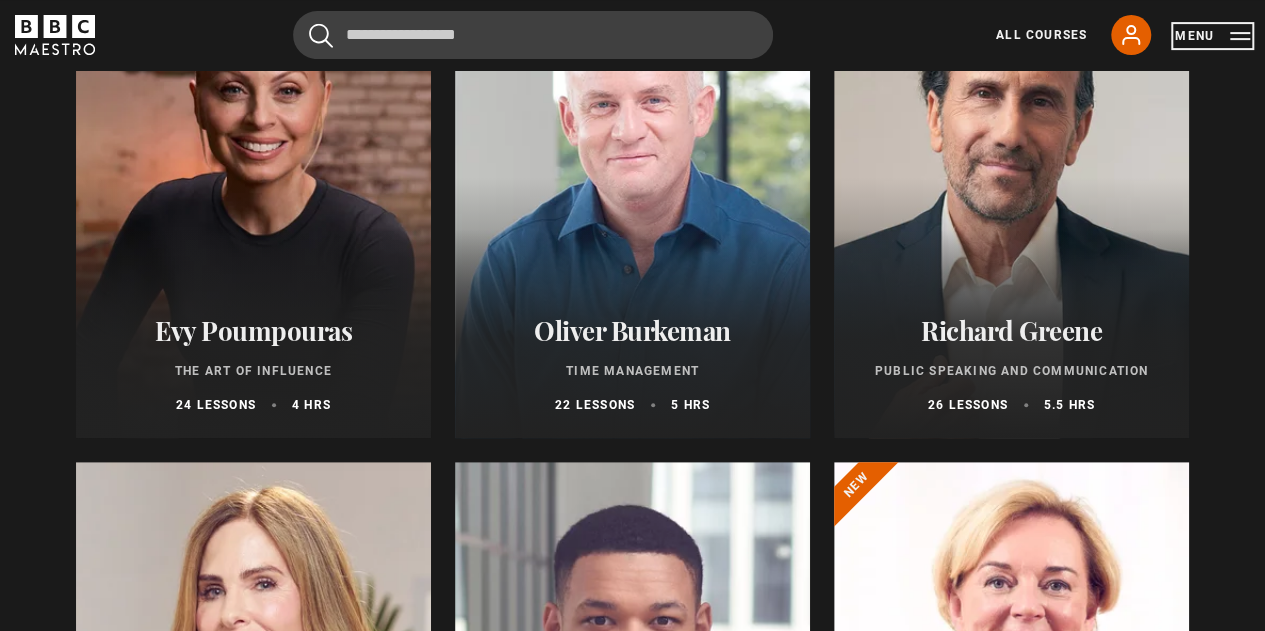 scroll, scrollTop: 0, scrollLeft: 0, axis: both 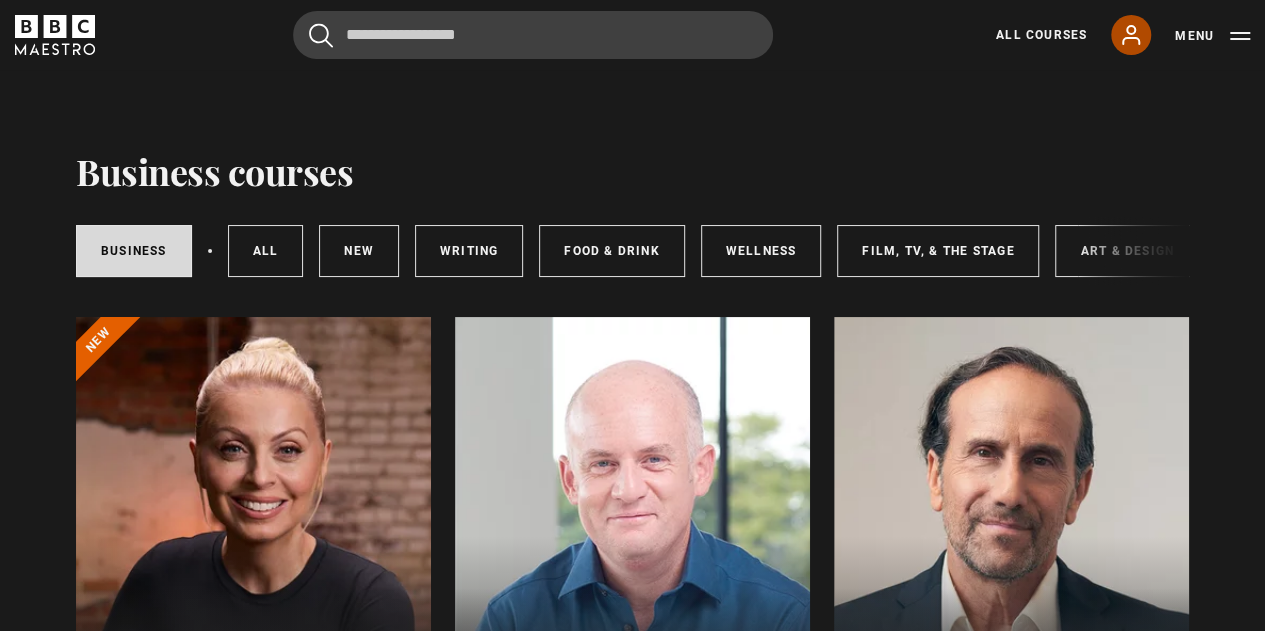 click 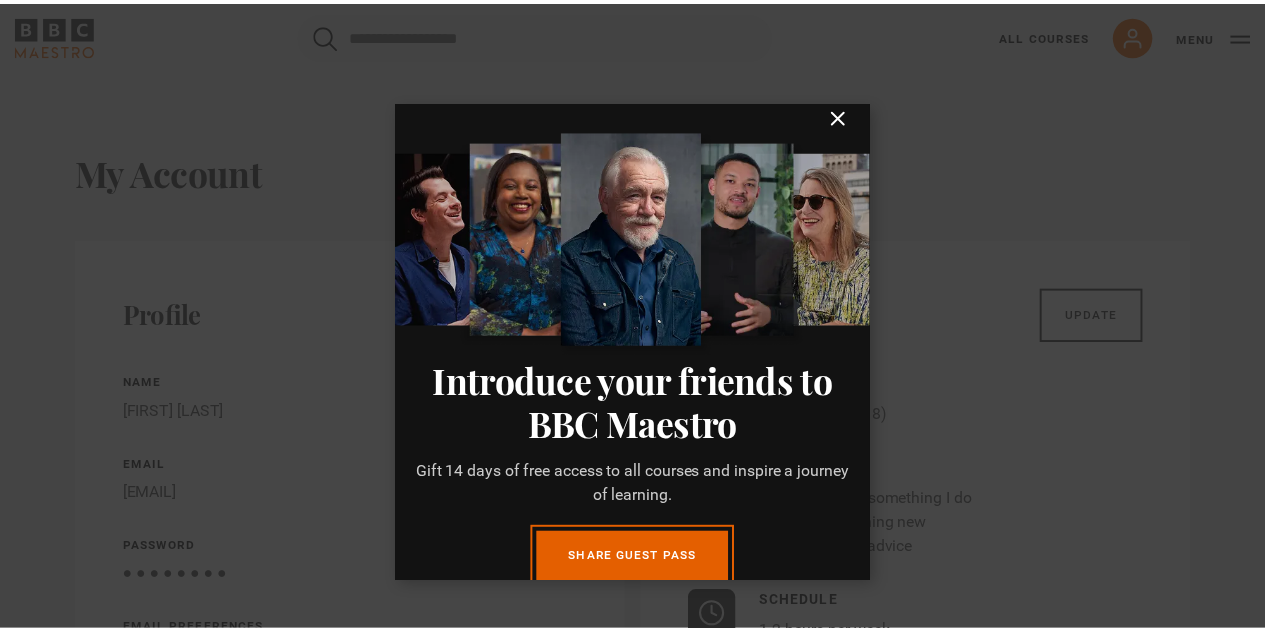 scroll, scrollTop: 0, scrollLeft: 0, axis: both 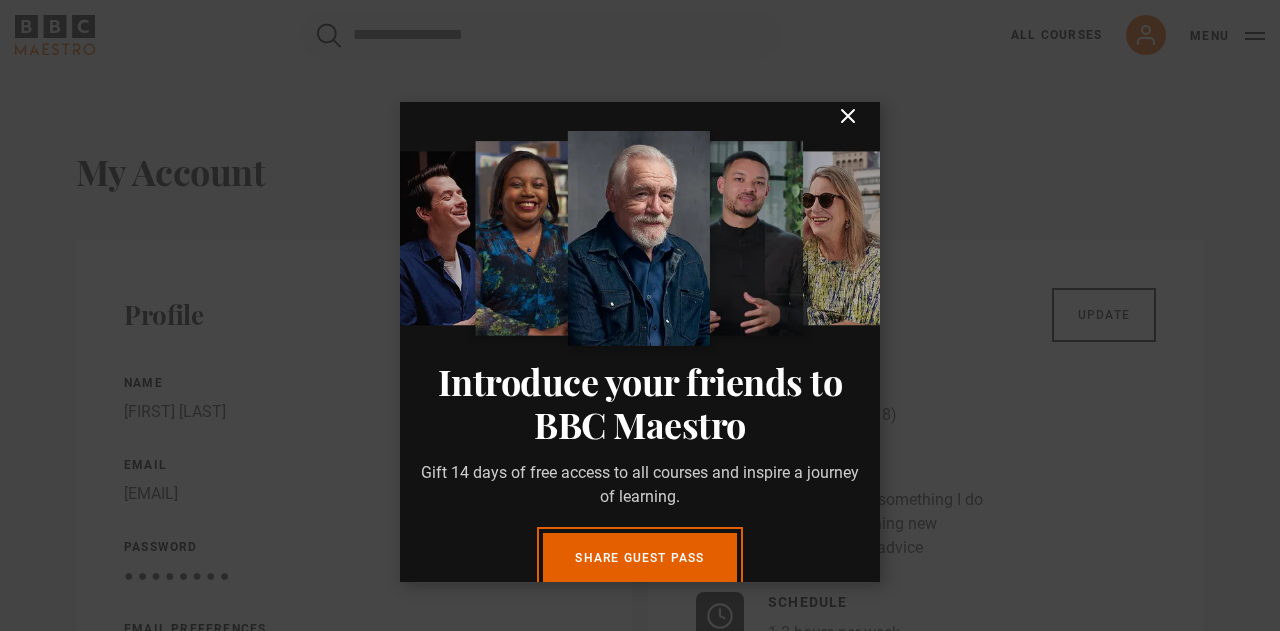 click 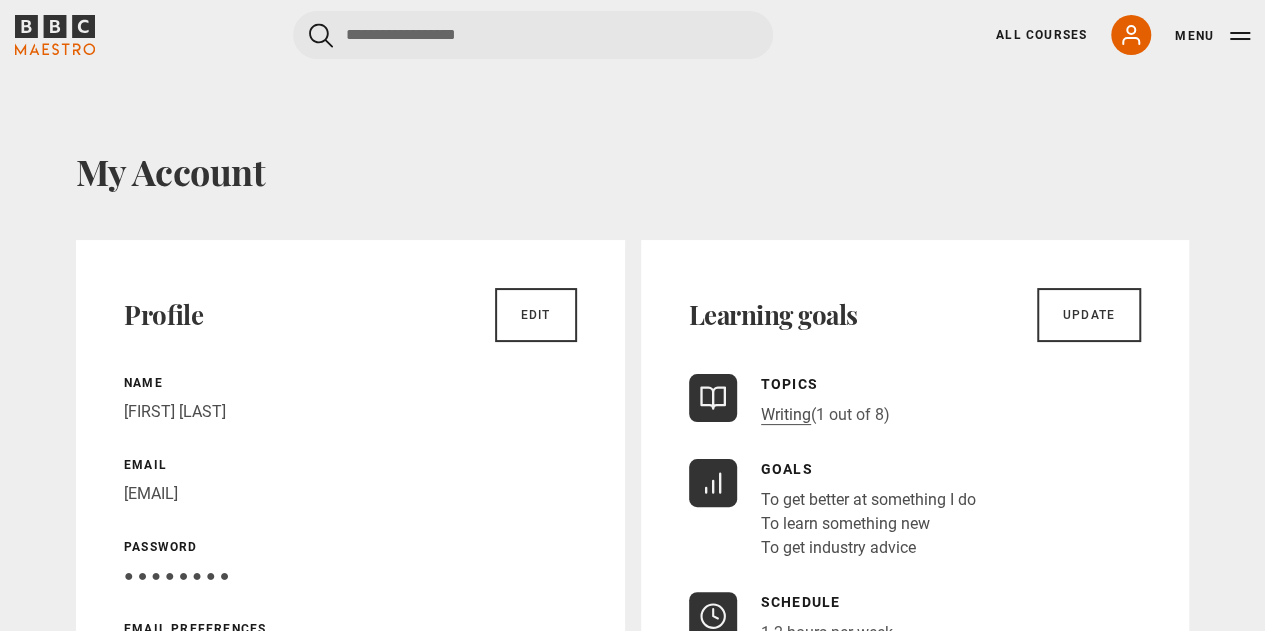 scroll, scrollTop: 0, scrollLeft: 0, axis: both 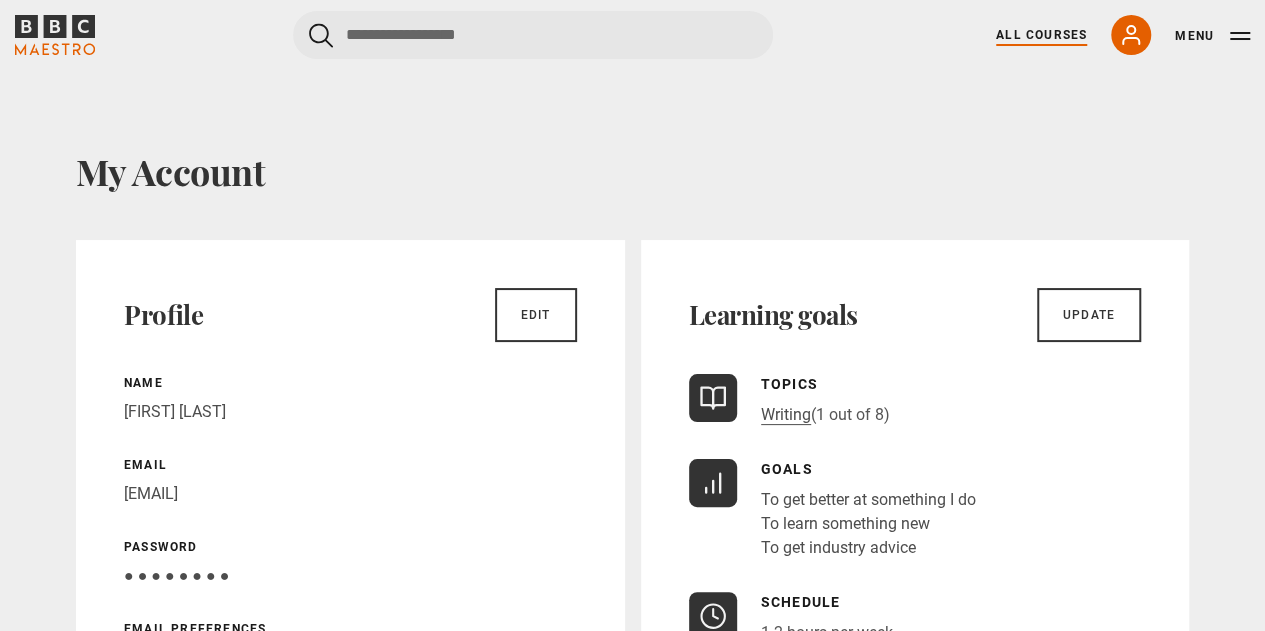 click on "All Courses" at bounding box center (1041, 35) 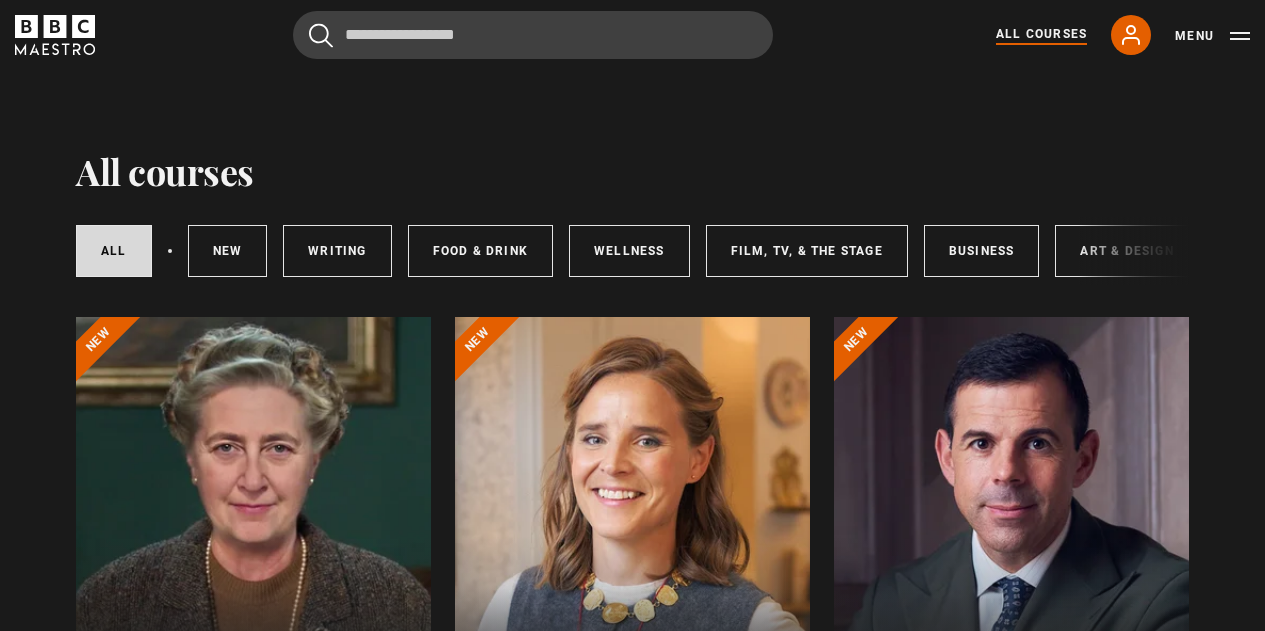 scroll, scrollTop: 0, scrollLeft: 0, axis: both 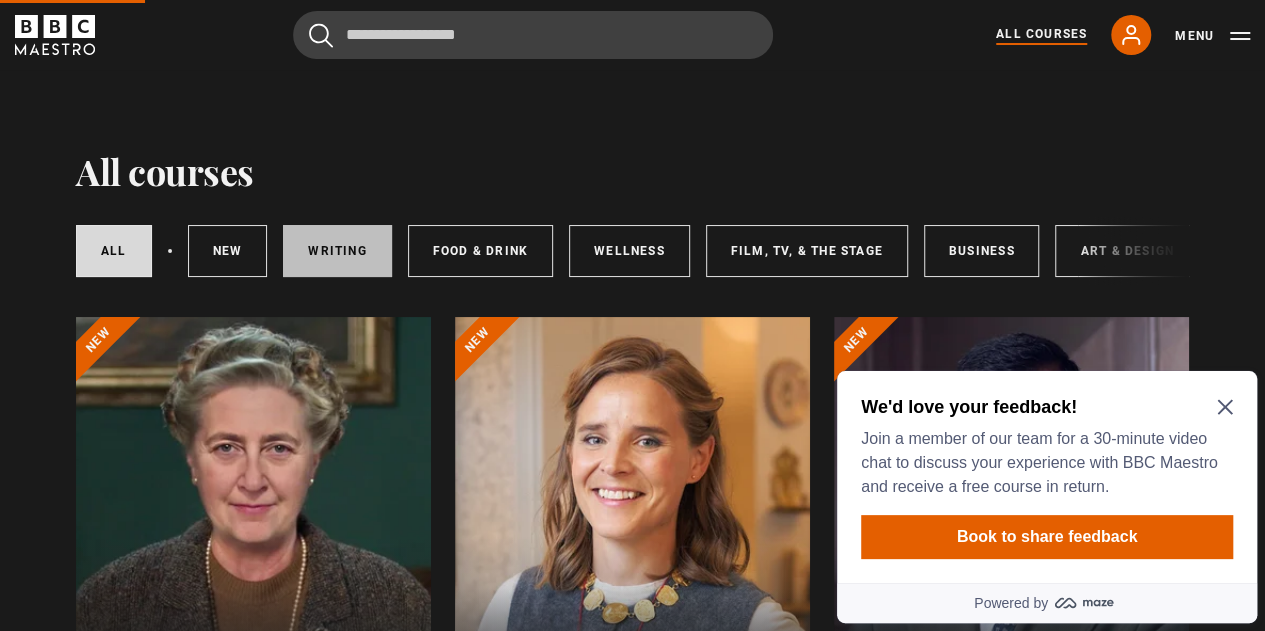click on "Writing" at bounding box center [337, 251] 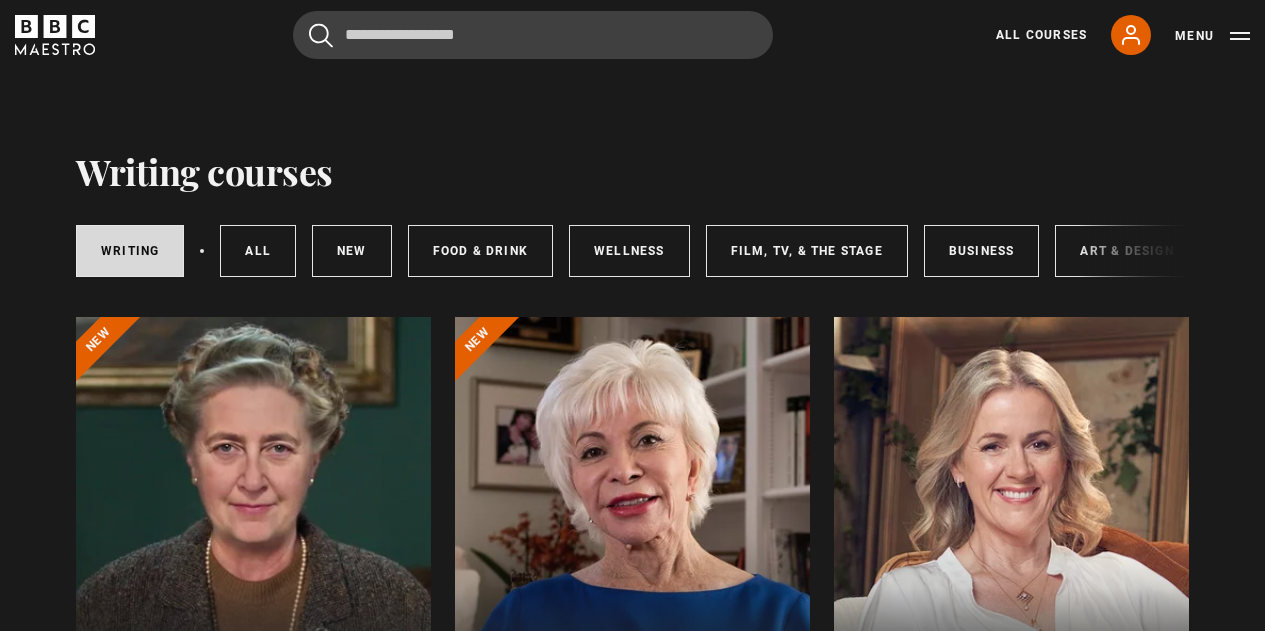 scroll, scrollTop: 0, scrollLeft: 0, axis: both 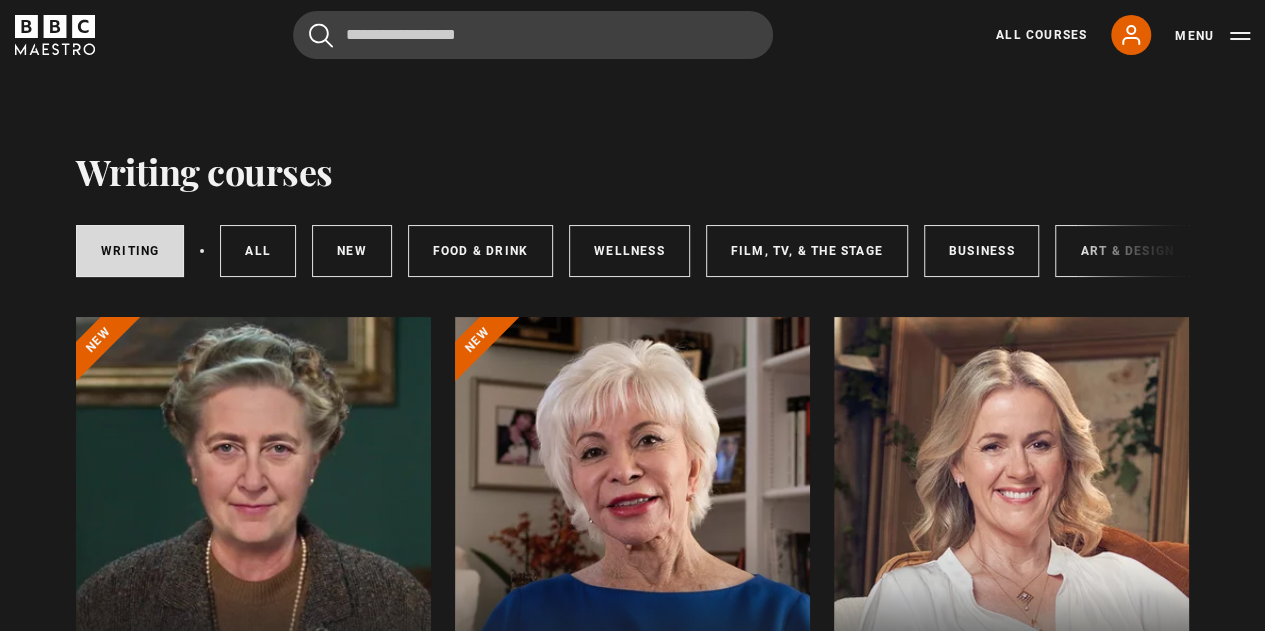 click at bounding box center [1011, 557] 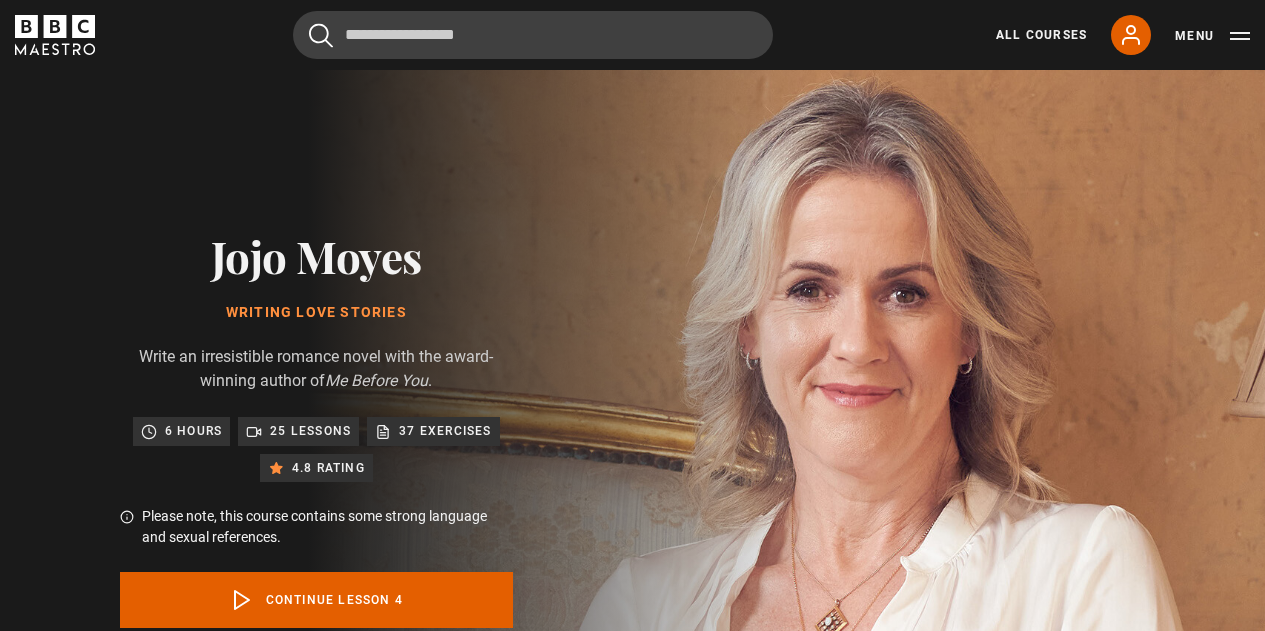 scroll, scrollTop: 869, scrollLeft: 0, axis: vertical 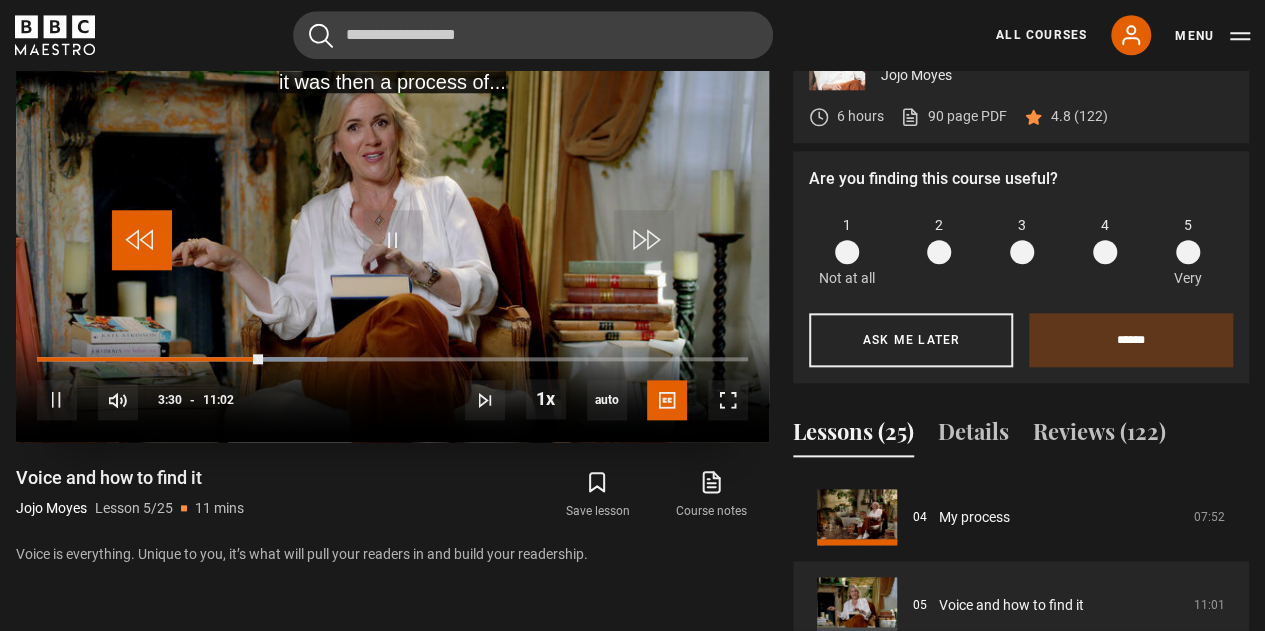 click at bounding box center [142, 240] 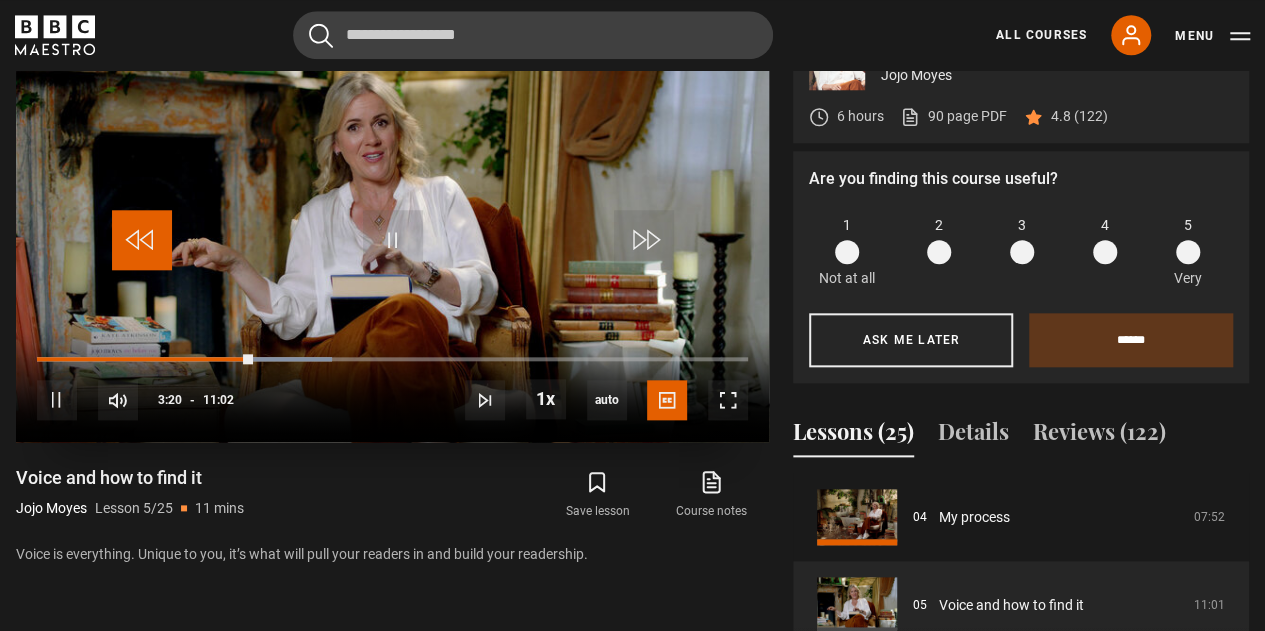 click at bounding box center (142, 240) 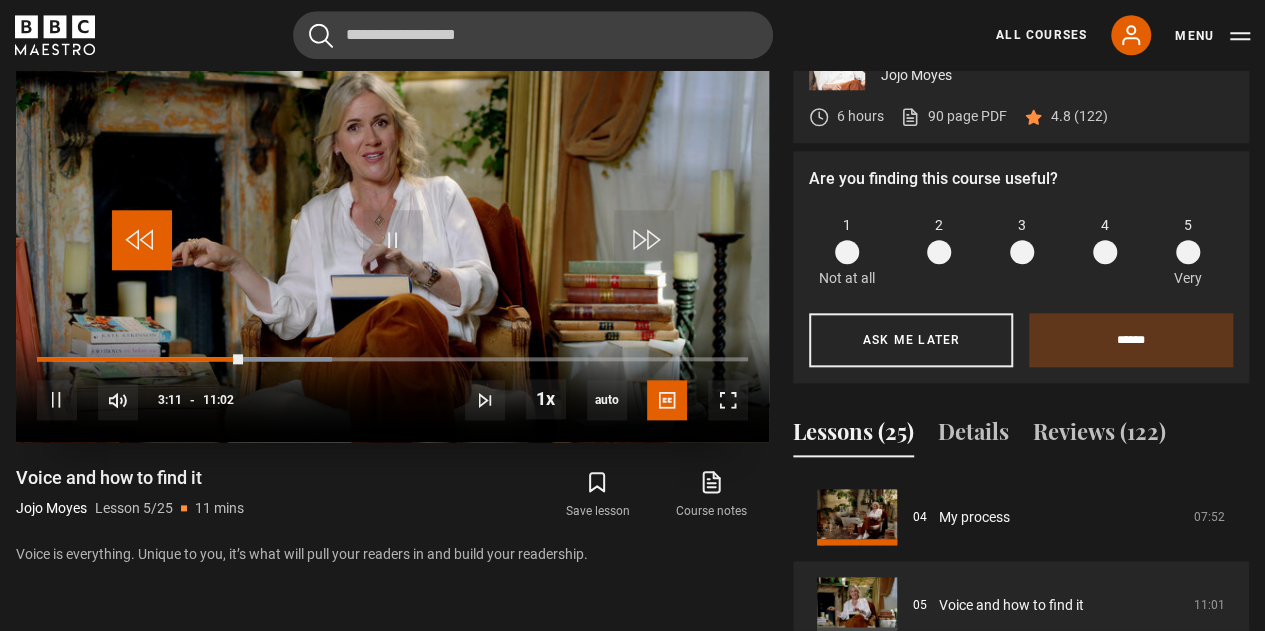 click at bounding box center [142, 240] 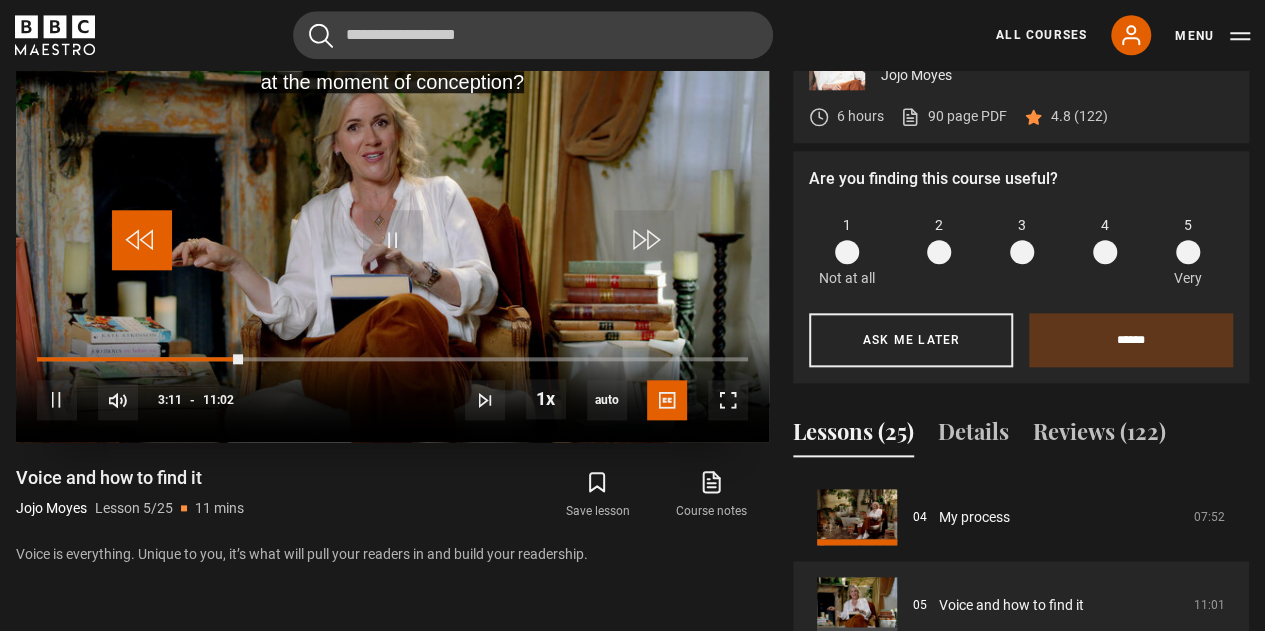 click at bounding box center [142, 240] 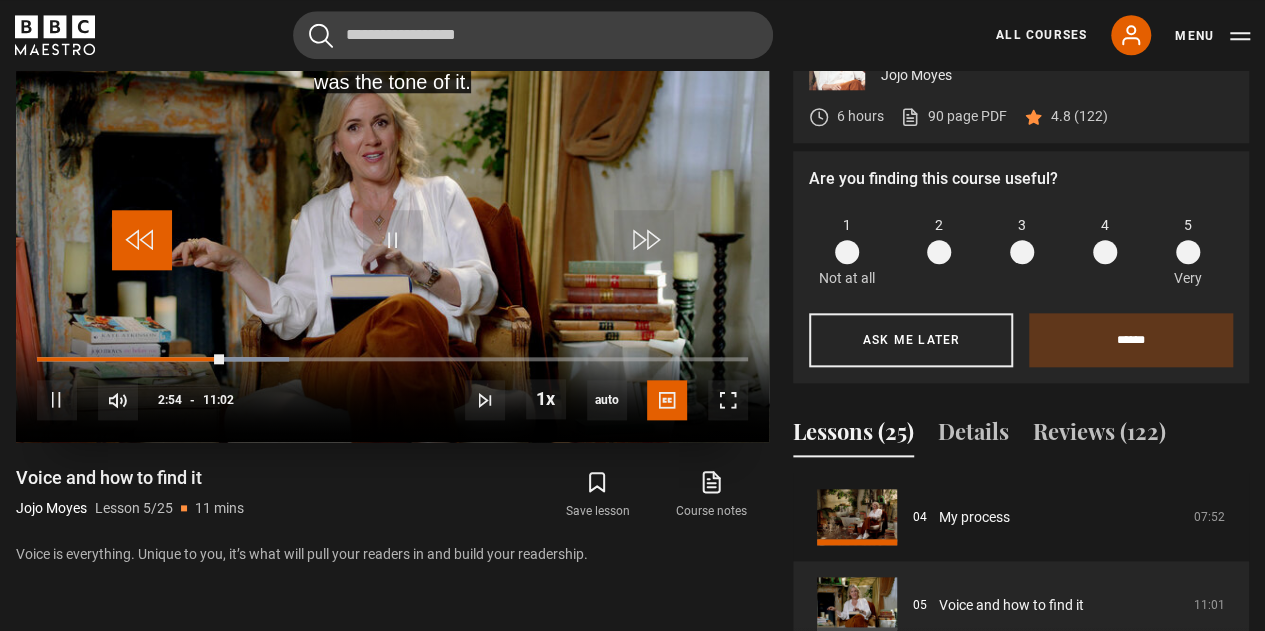 click at bounding box center [142, 240] 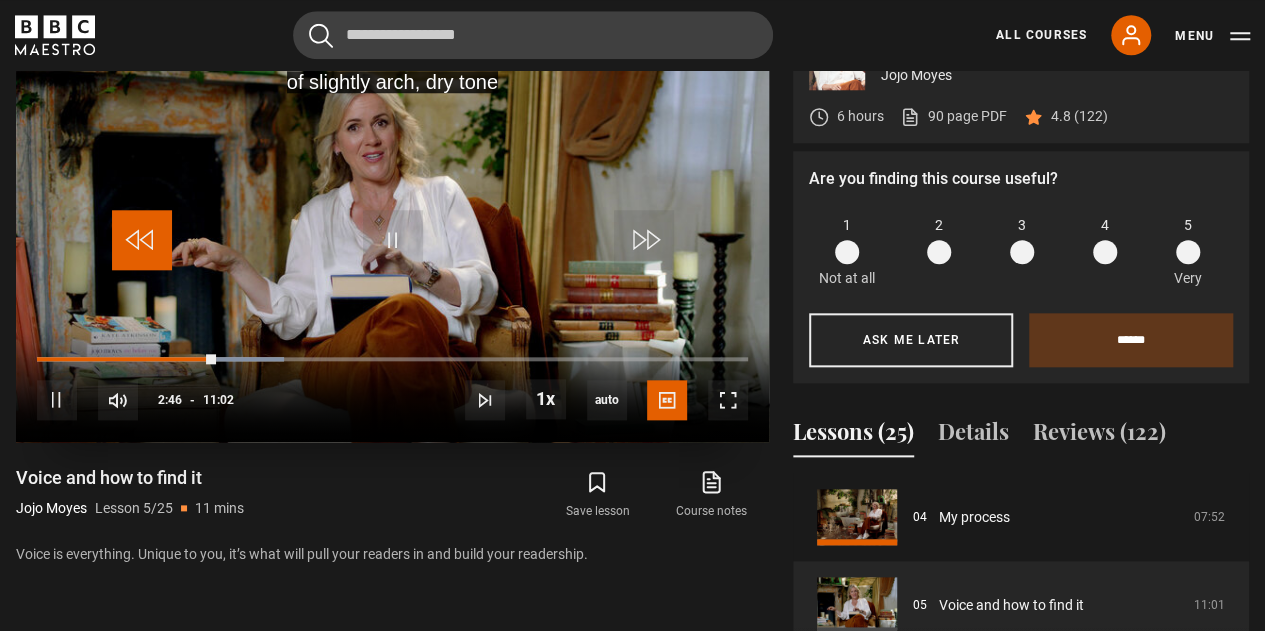 click at bounding box center [142, 240] 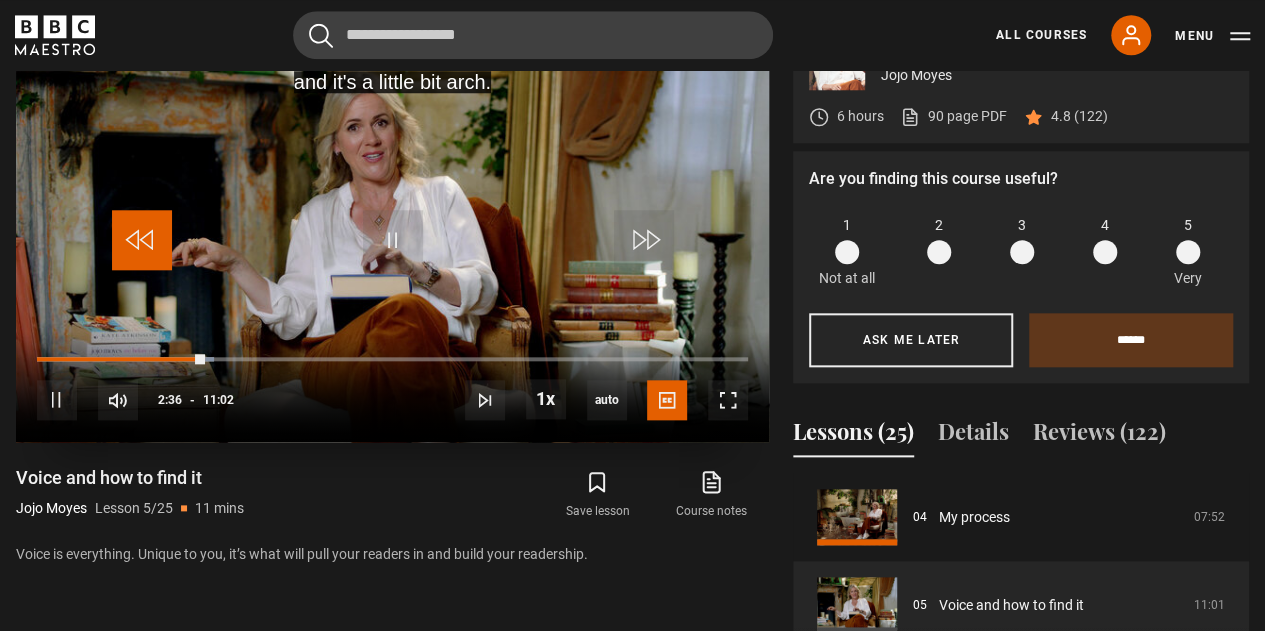 click at bounding box center [142, 240] 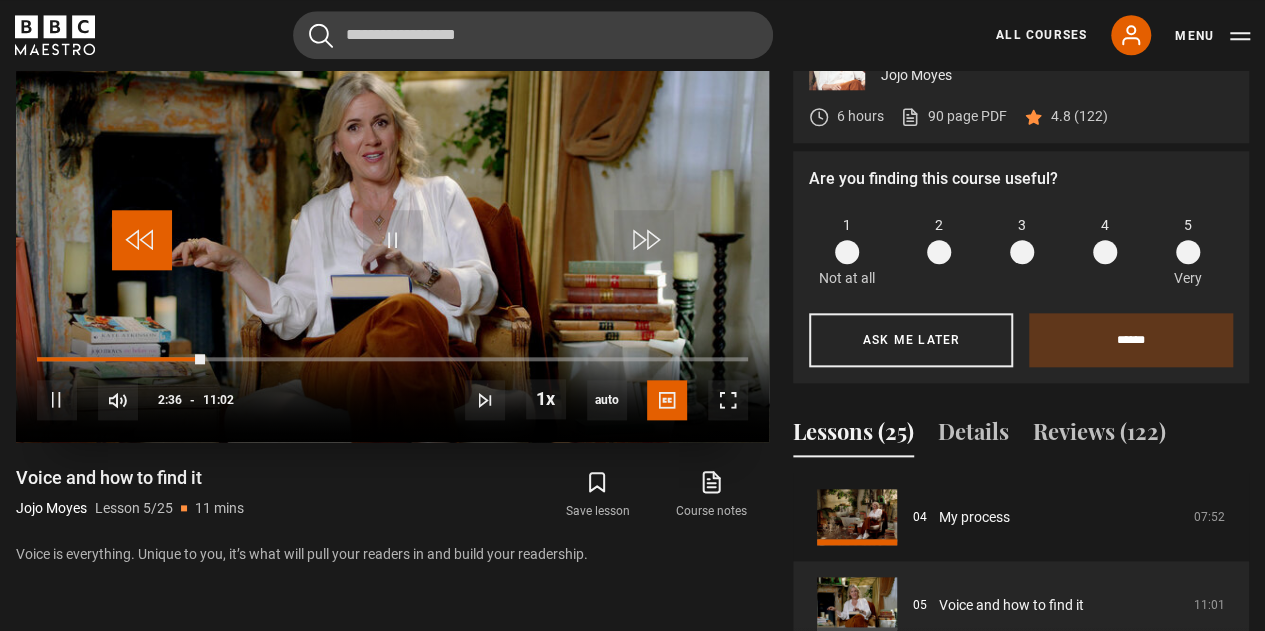 click at bounding box center (142, 240) 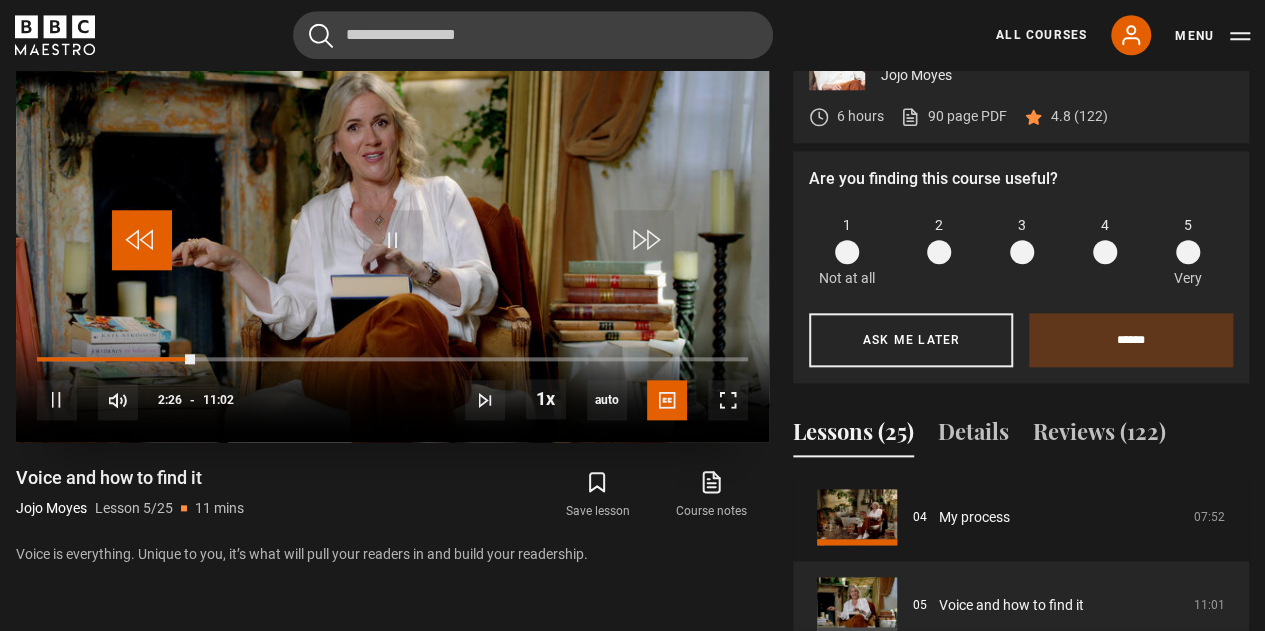 click at bounding box center [142, 240] 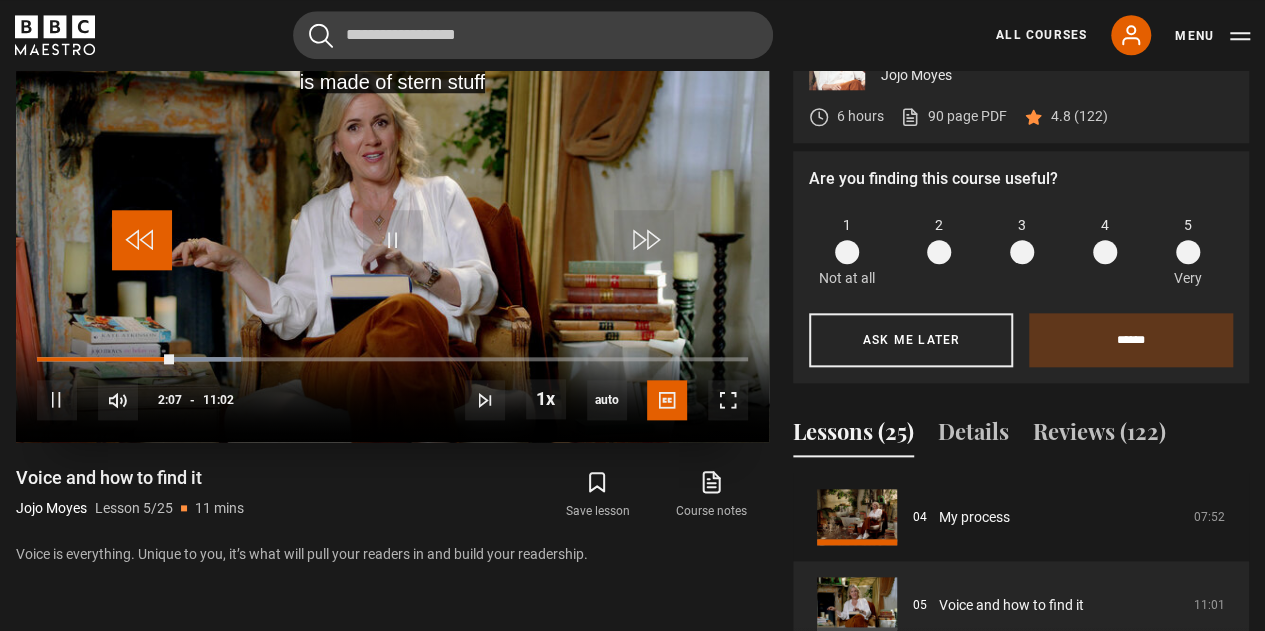 click at bounding box center [142, 240] 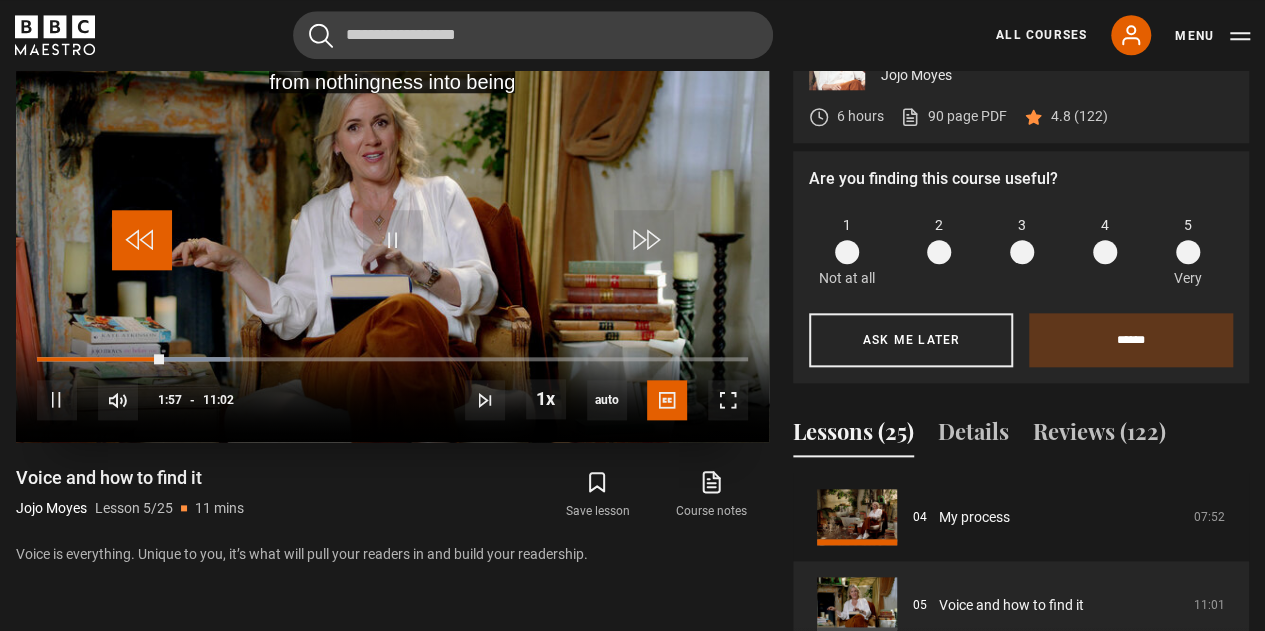 click at bounding box center [142, 240] 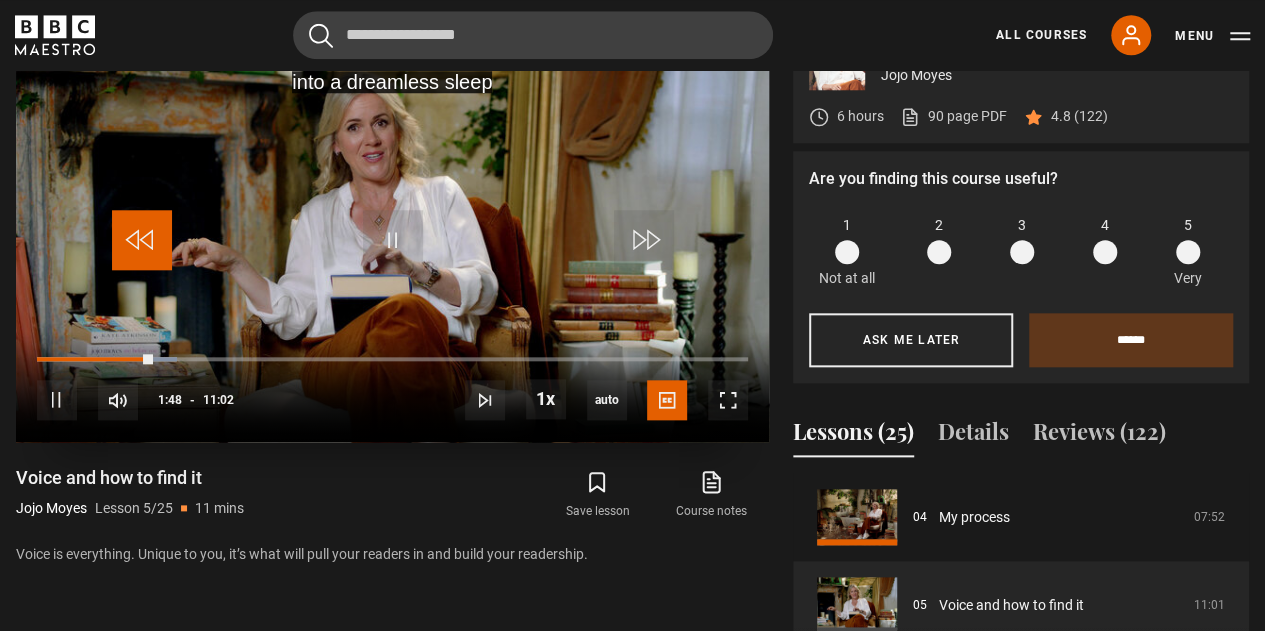 click at bounding box center [142, 240] 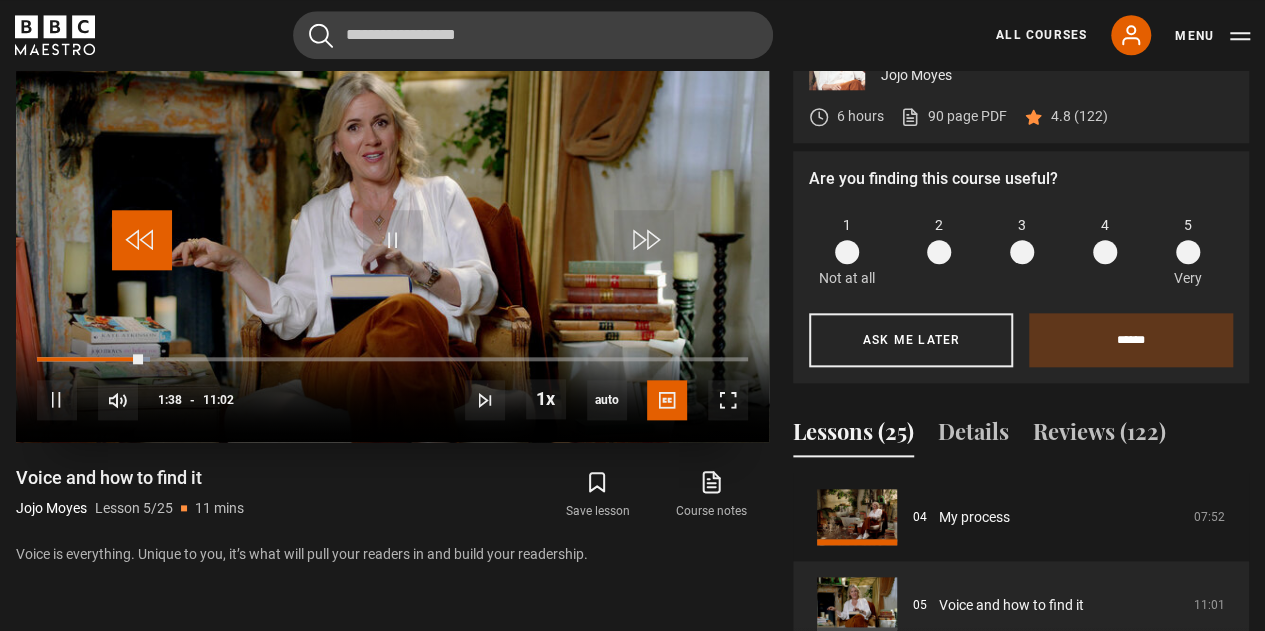 click at bounding box center [142, 240] 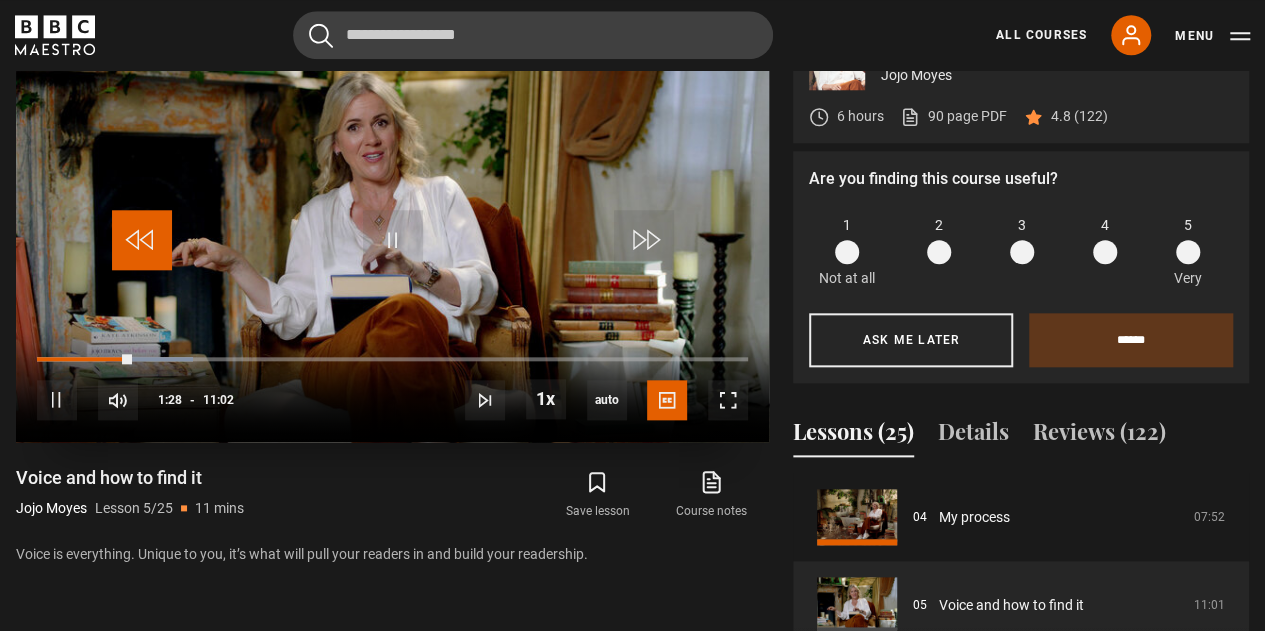 click at bounding box center [142, 240] 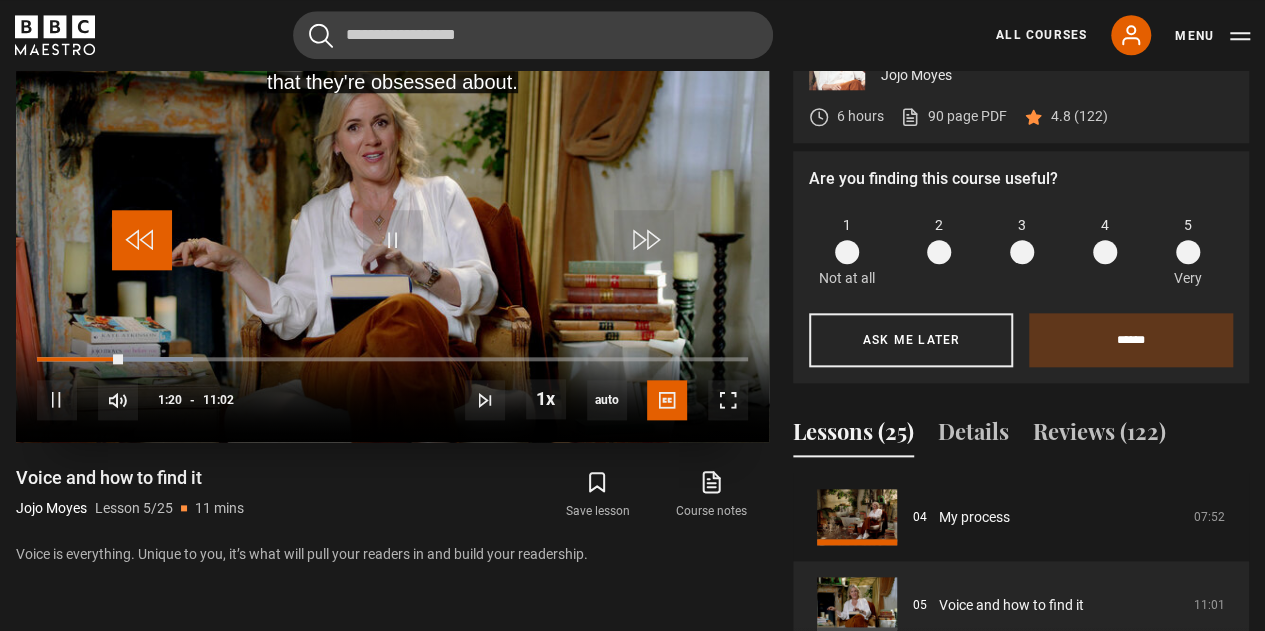 click at bounding box center (142, 240) 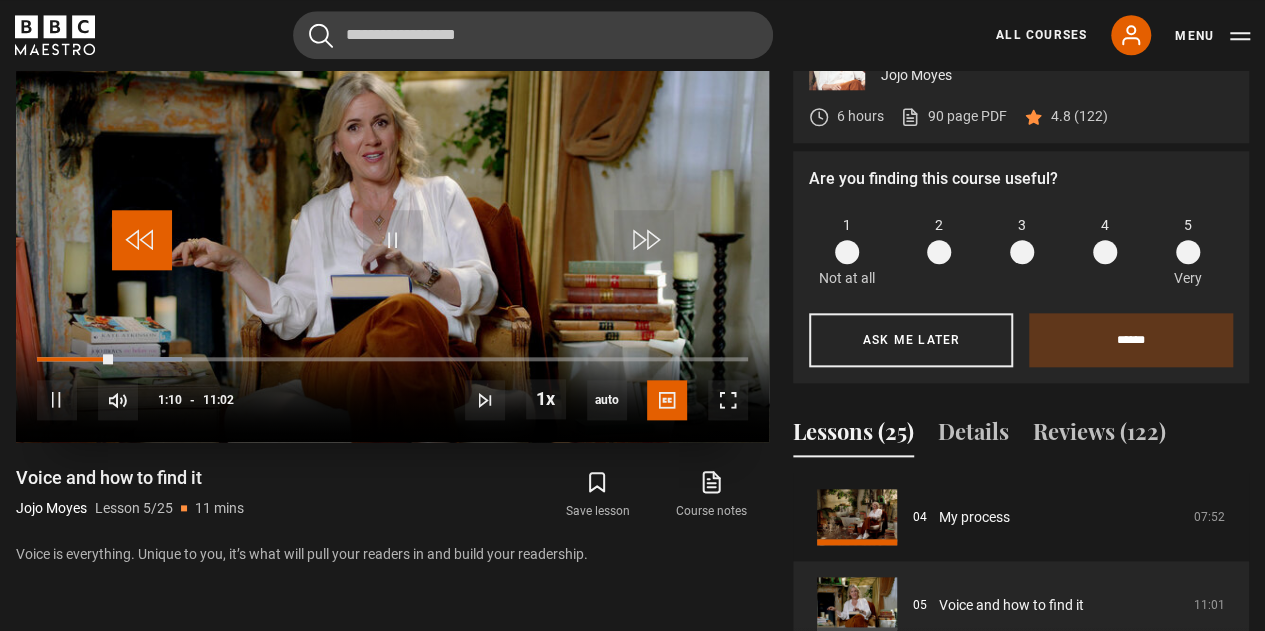 click at bounding box center (142, 240) 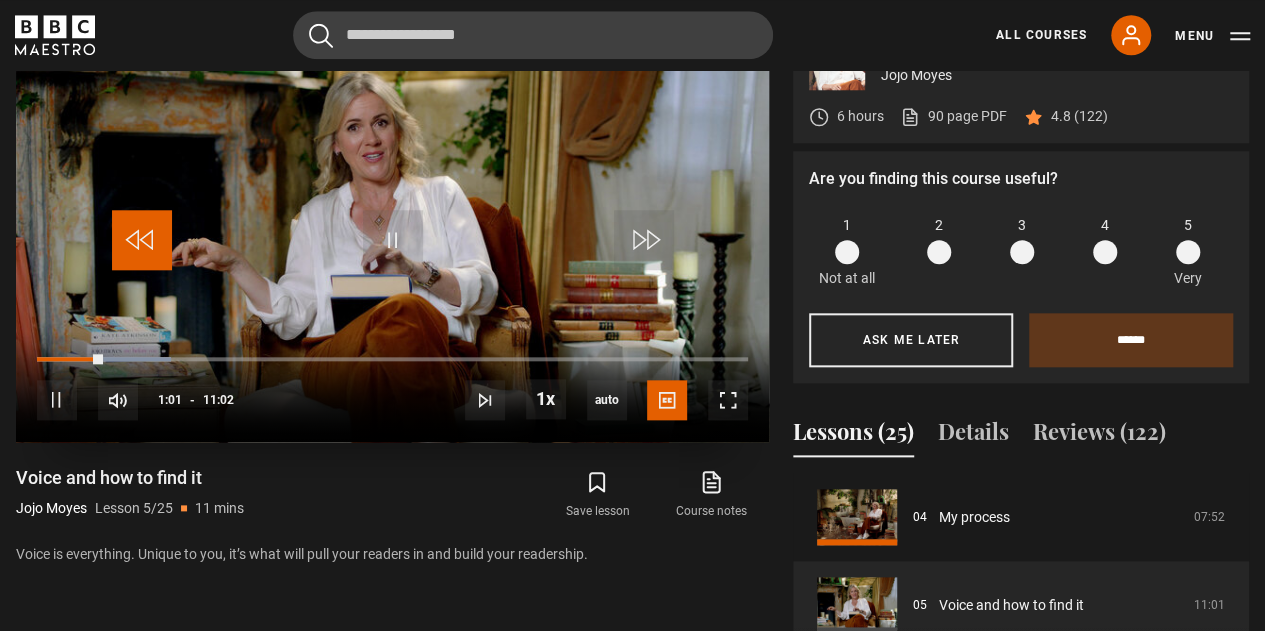 click at bounding box center (142, 240) 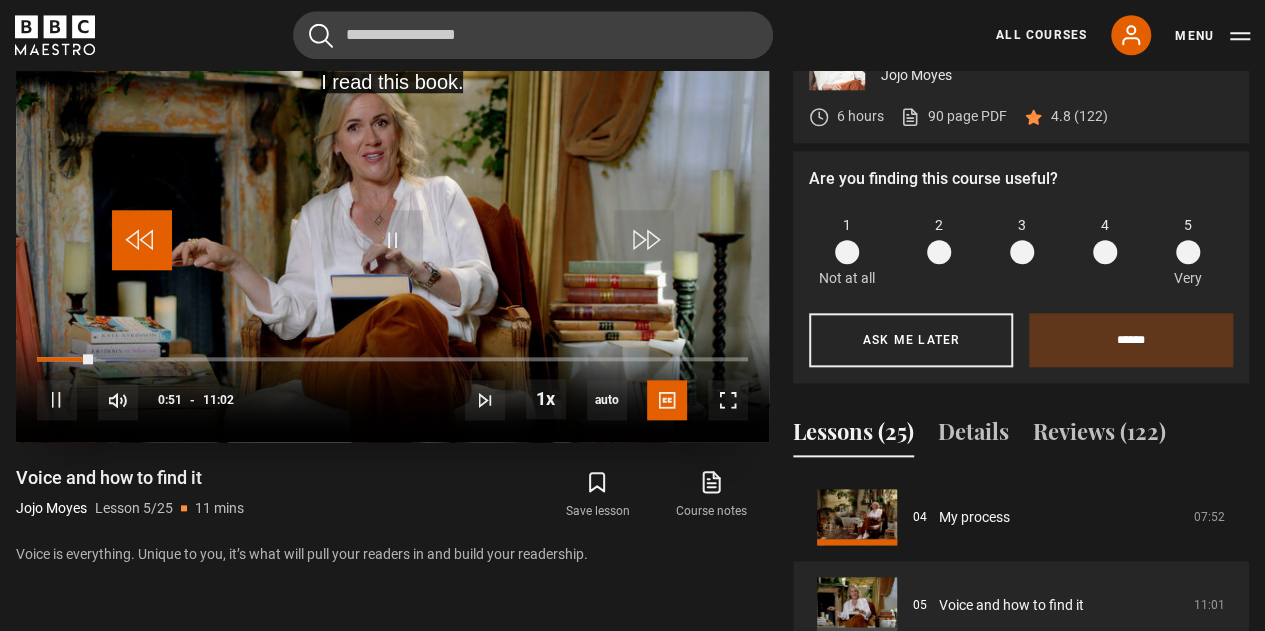 click at bounding box center (142, 240) 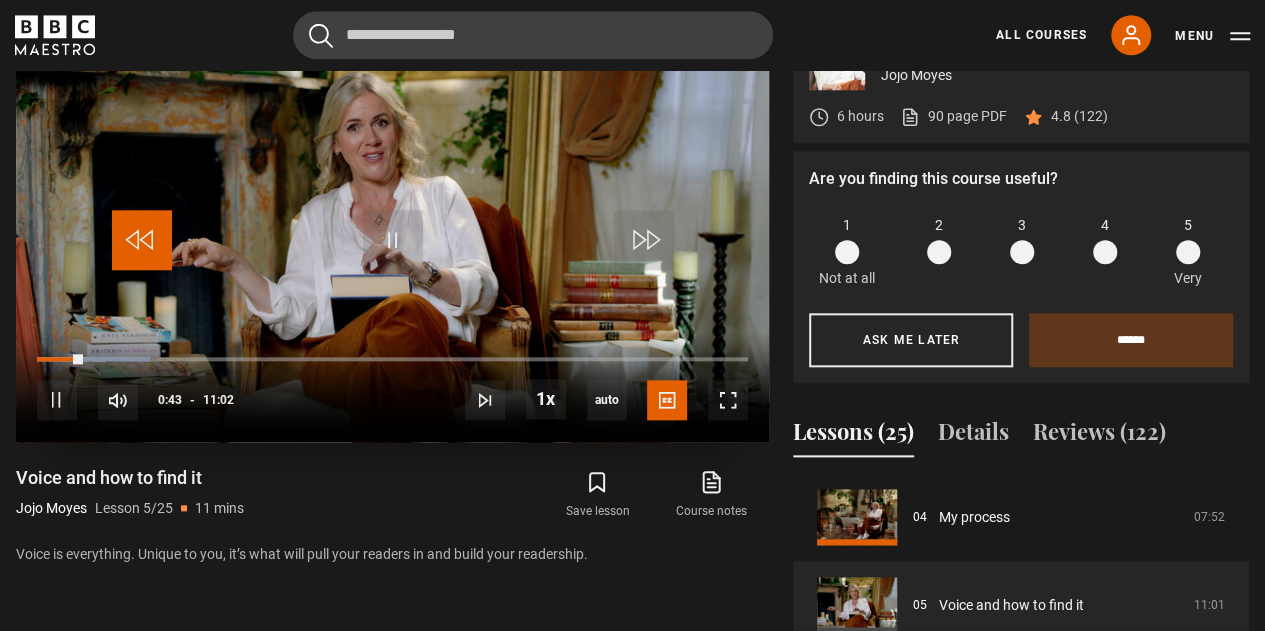 click at bounding box center [142, 240] 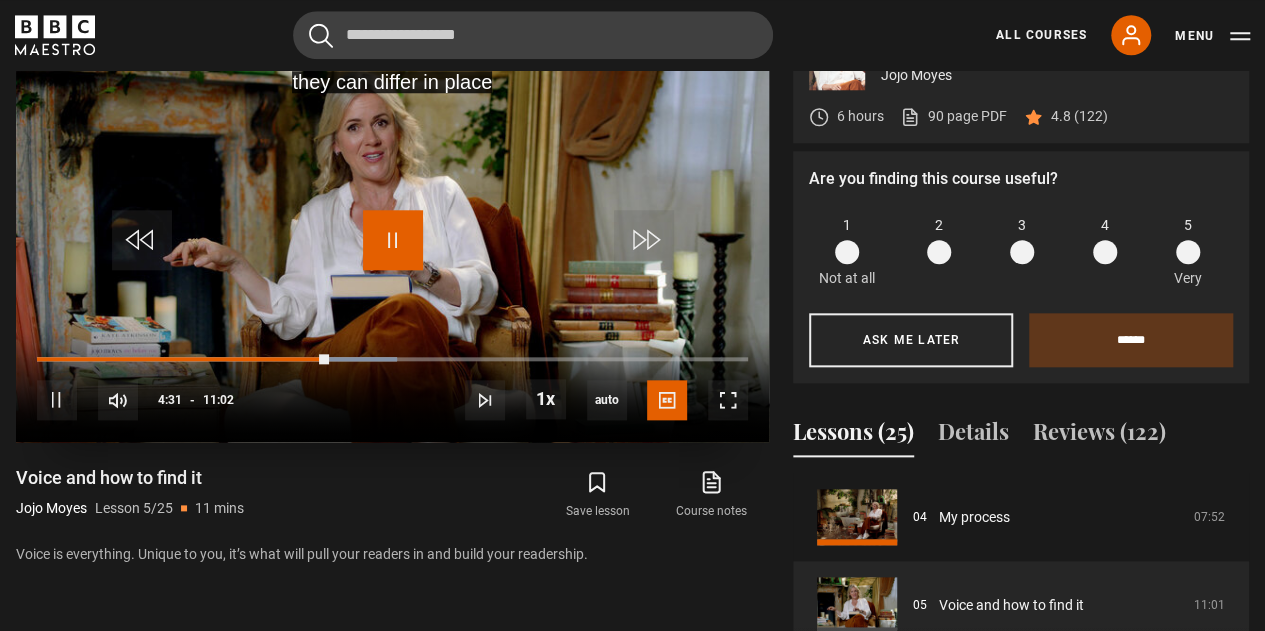 click at bounding box center (393, 240) 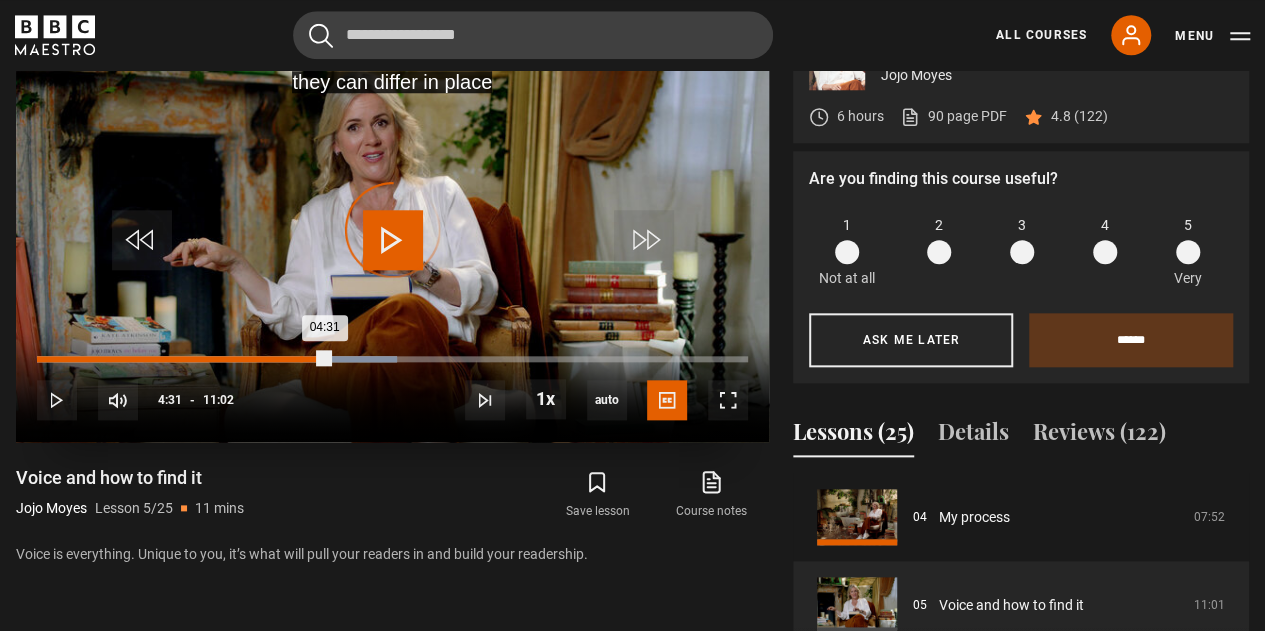 click on "04:04" at bounding box center (301, 359) 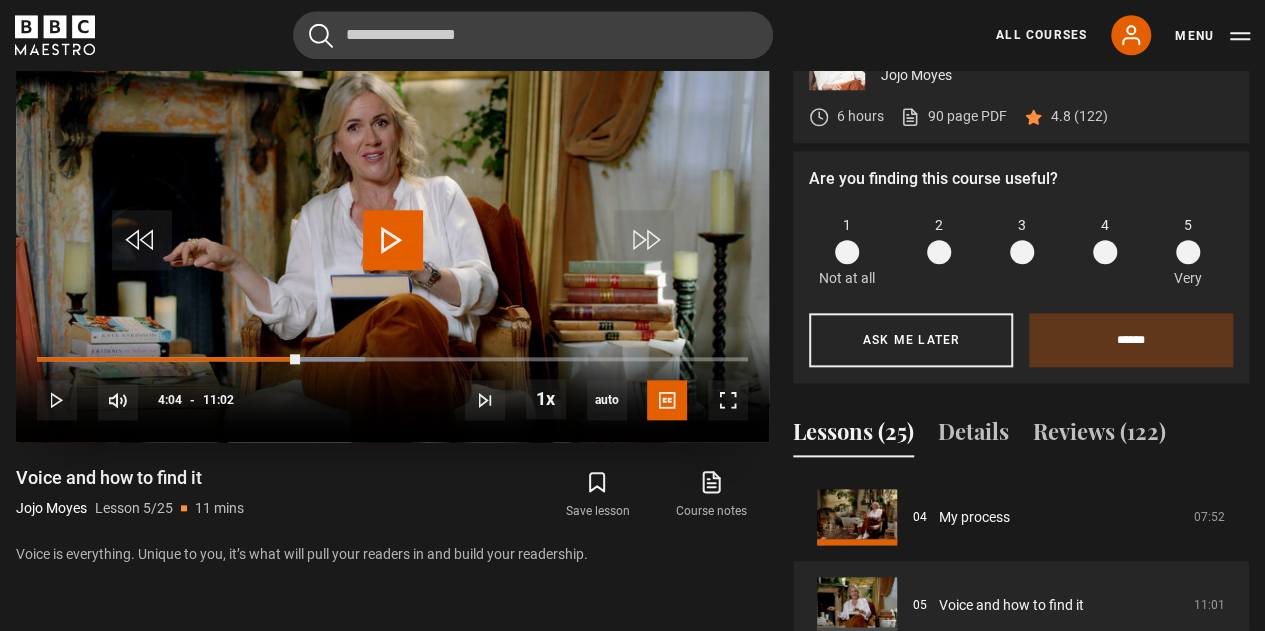 click at bounding box center (393, 240) 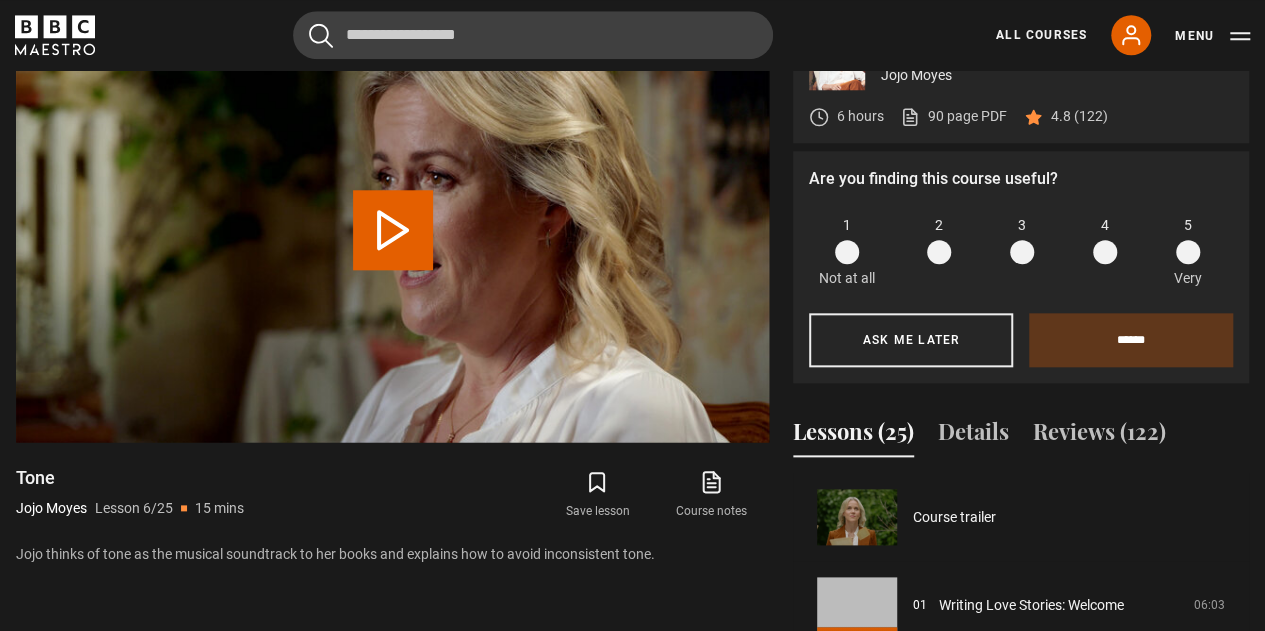 scroll, scrollTop: 932, scrollLeft: 0, axis: vertical 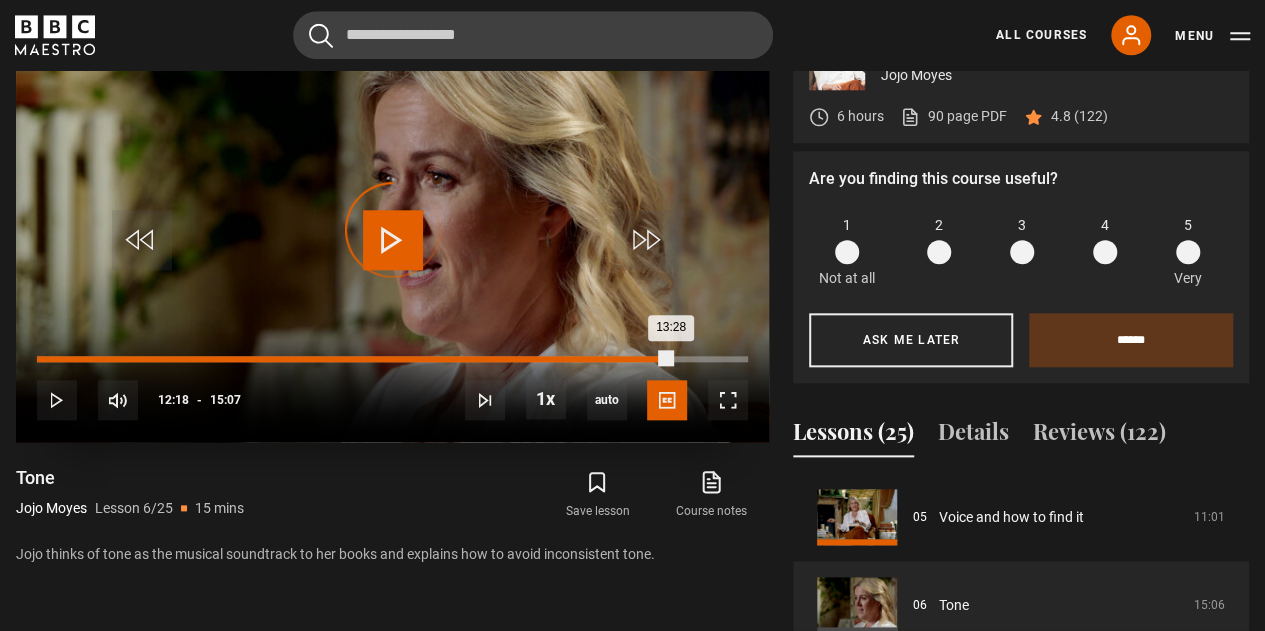 click on "12:16" at bounding box center (615, 359) 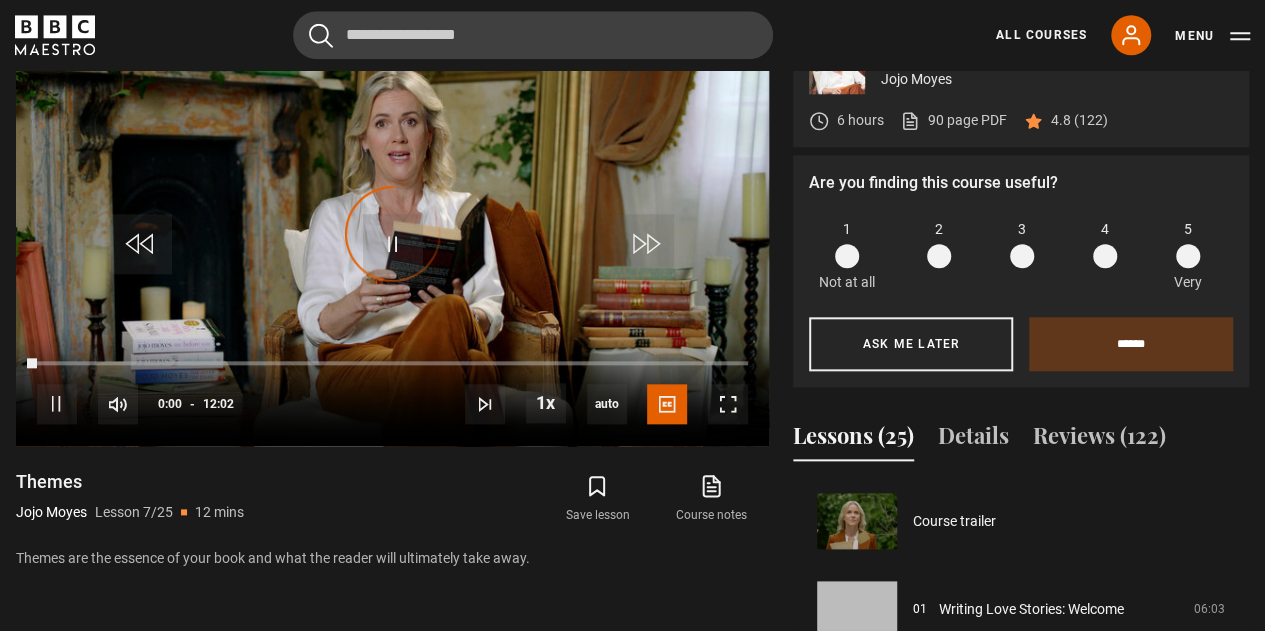 scroll, scrollTop: 932, scrollLeft: 0, axis: vertical 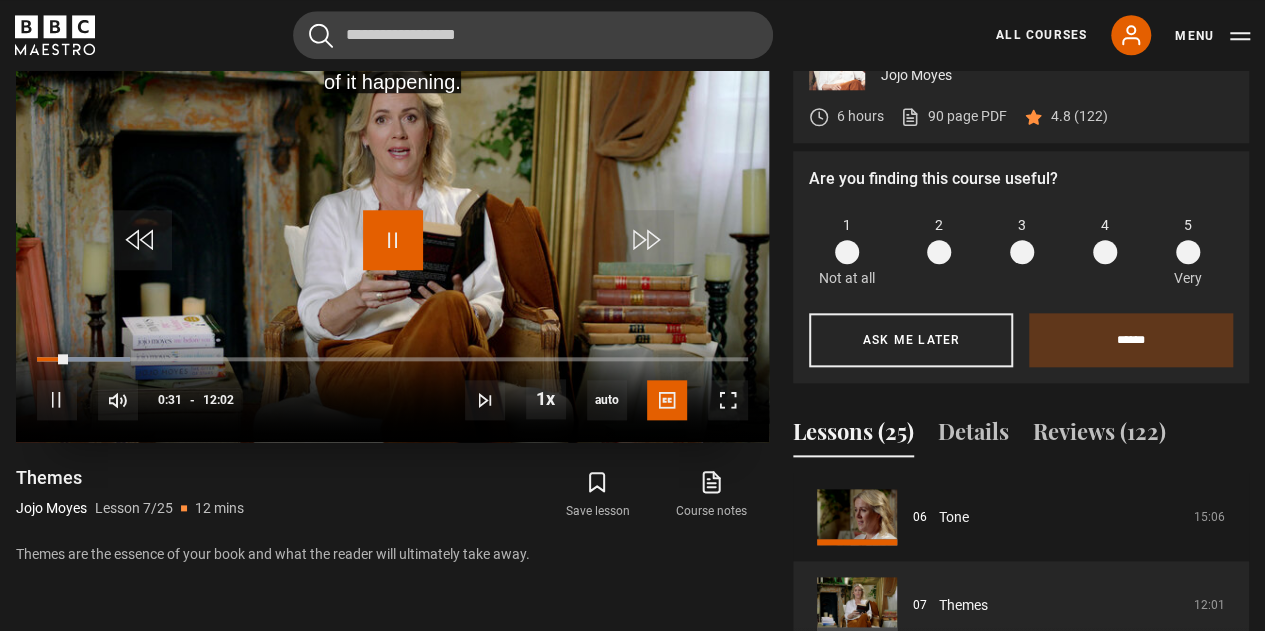click at bounding box center (393, 240) 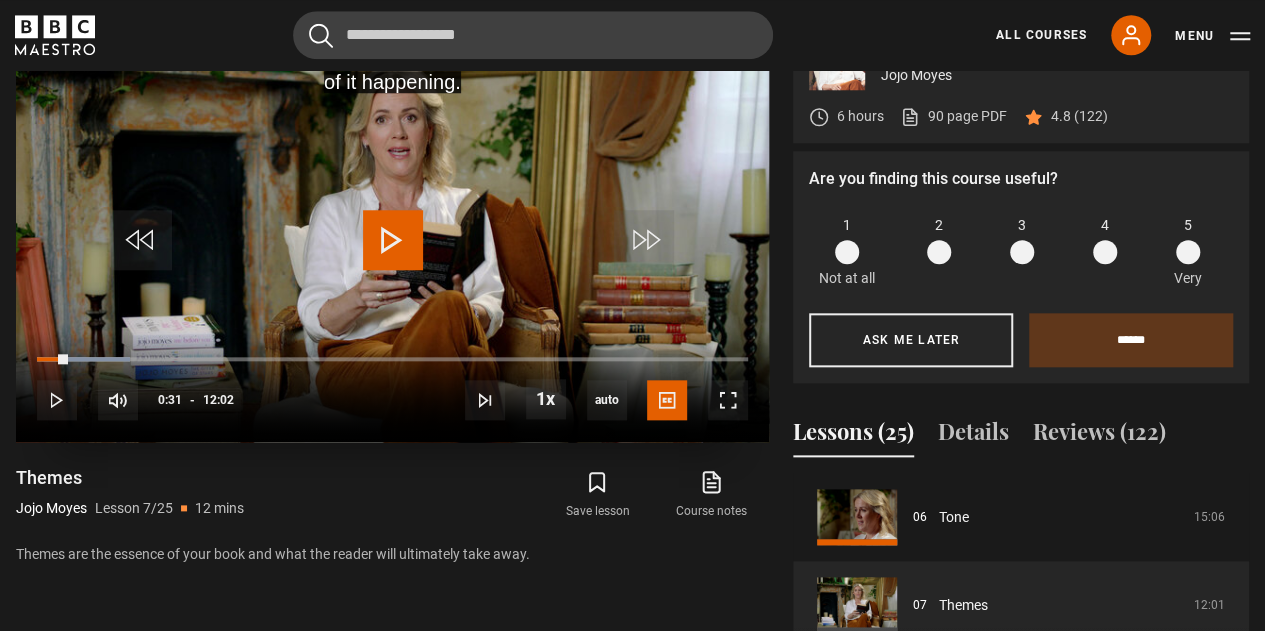 click at bounding box center (393, 240) 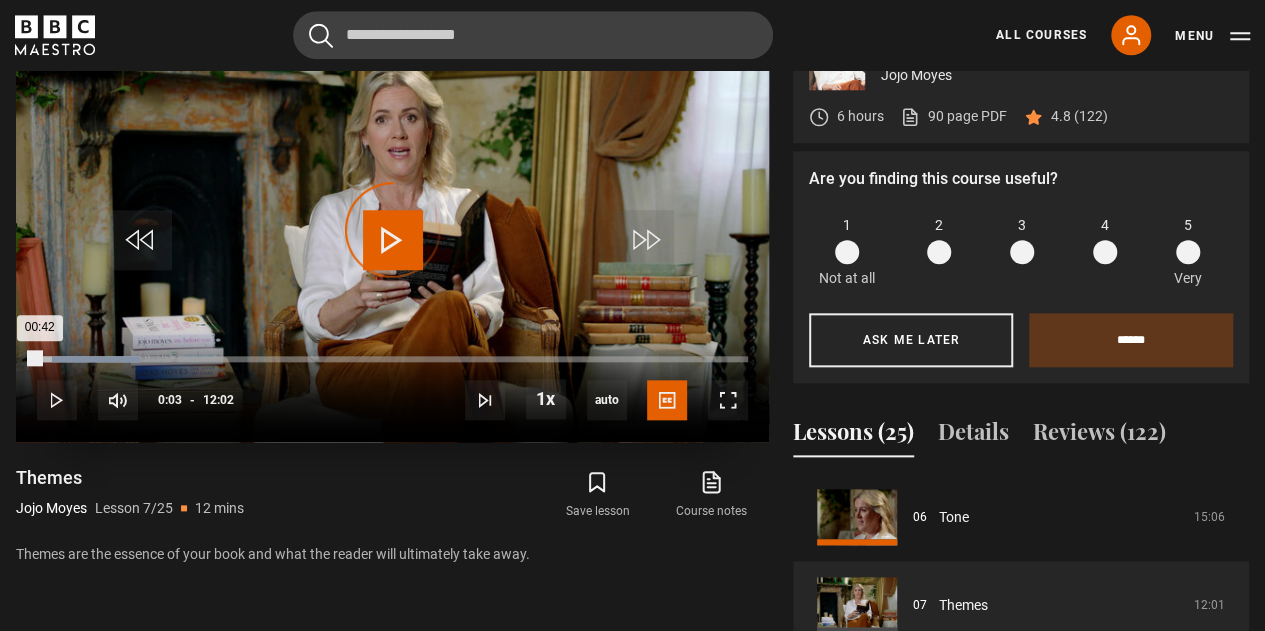 click on "Loaded :  14.54% 00:03 00:42" at bounding box center (392, 359) 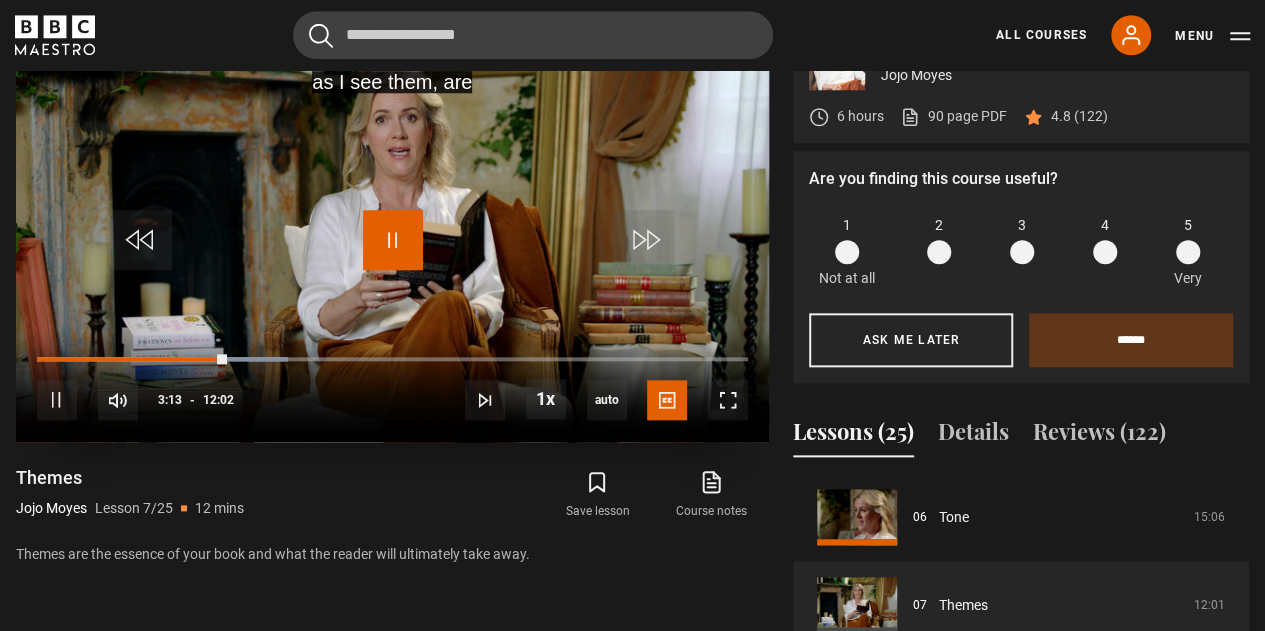 click at bounding box center [393, 240] 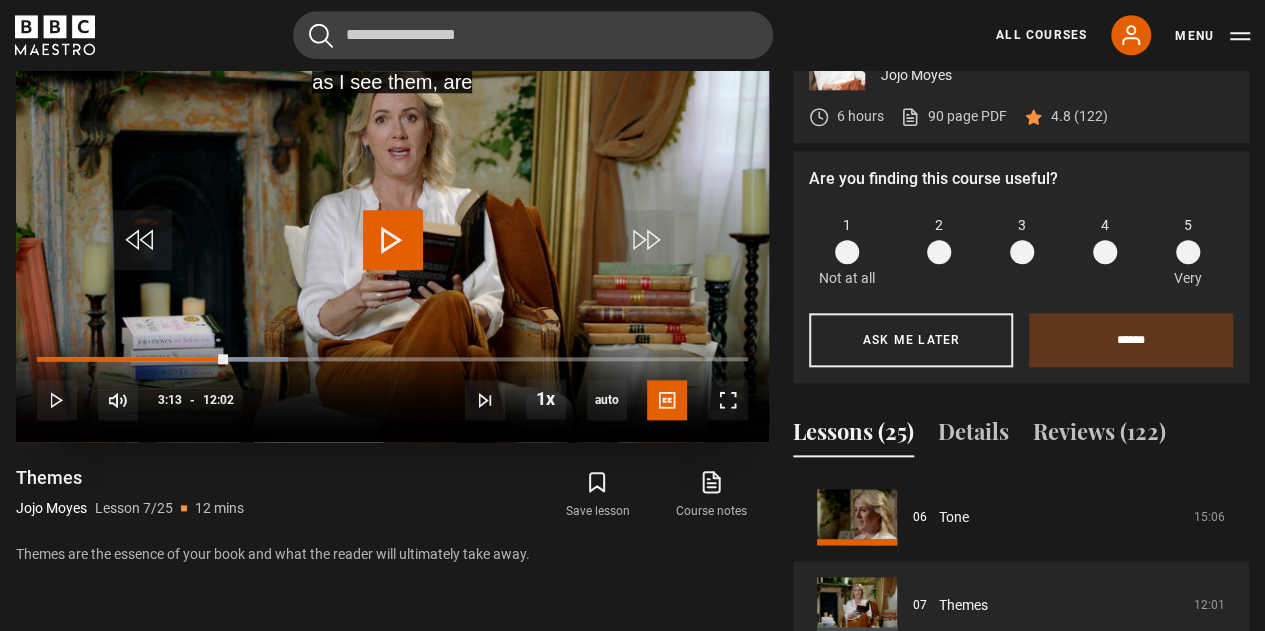 click at bounding box center (393, 240) 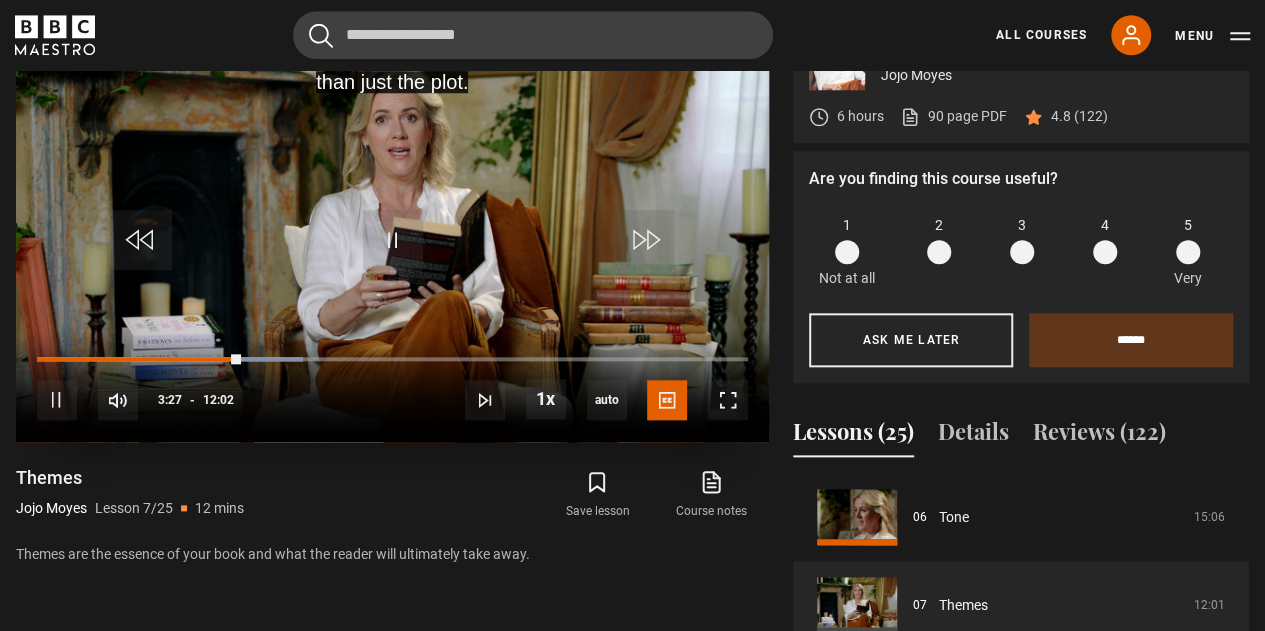 click at bounding box center [392, 230] 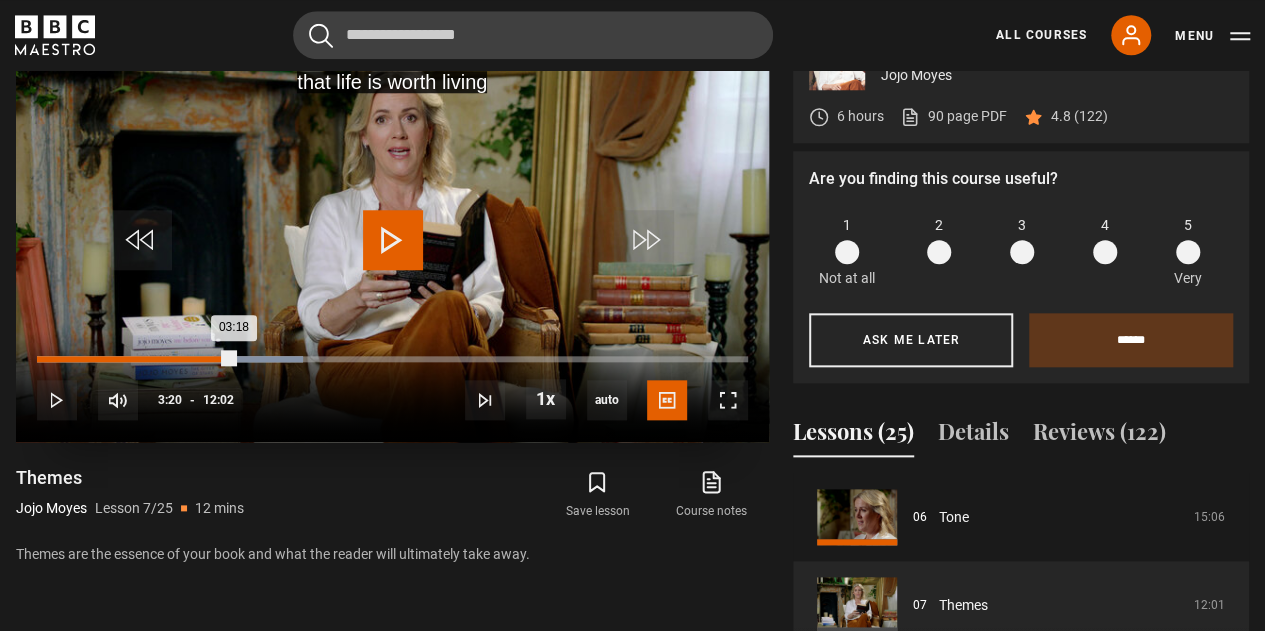 click on "03:18" at bounding box center (135, 359) 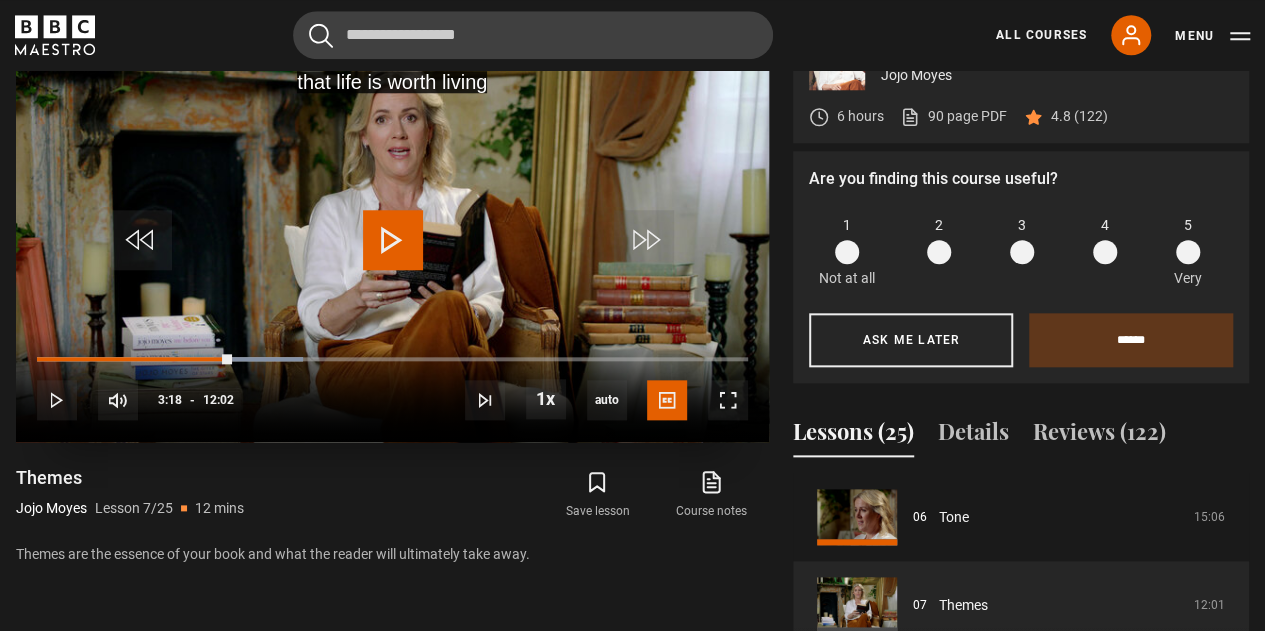 click at bounding box center (393, 240) 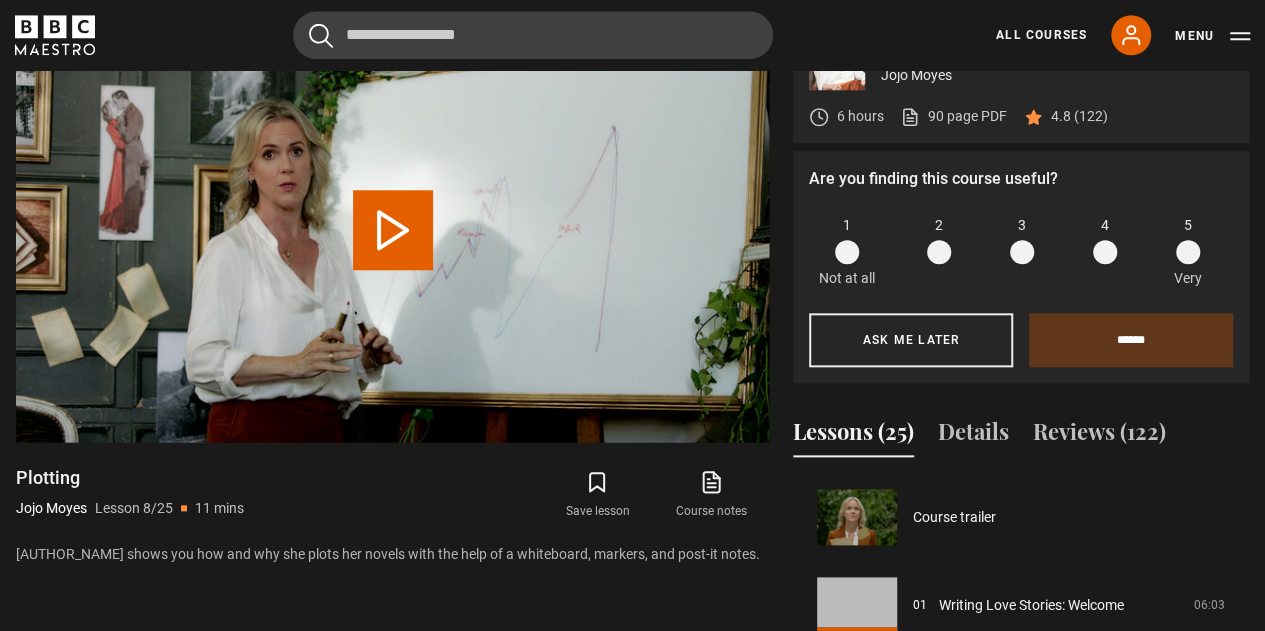 scroll, scrollTop: 932, scrollLeft: 0, axis: vertical 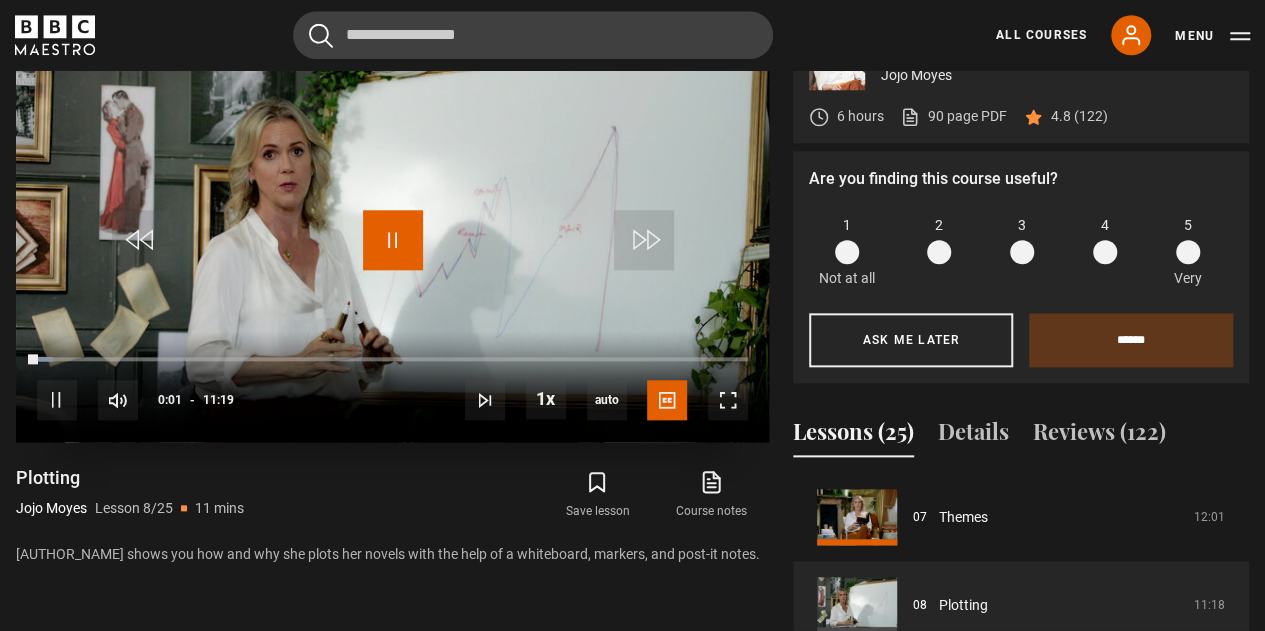 click at bounding box center (393, 240) 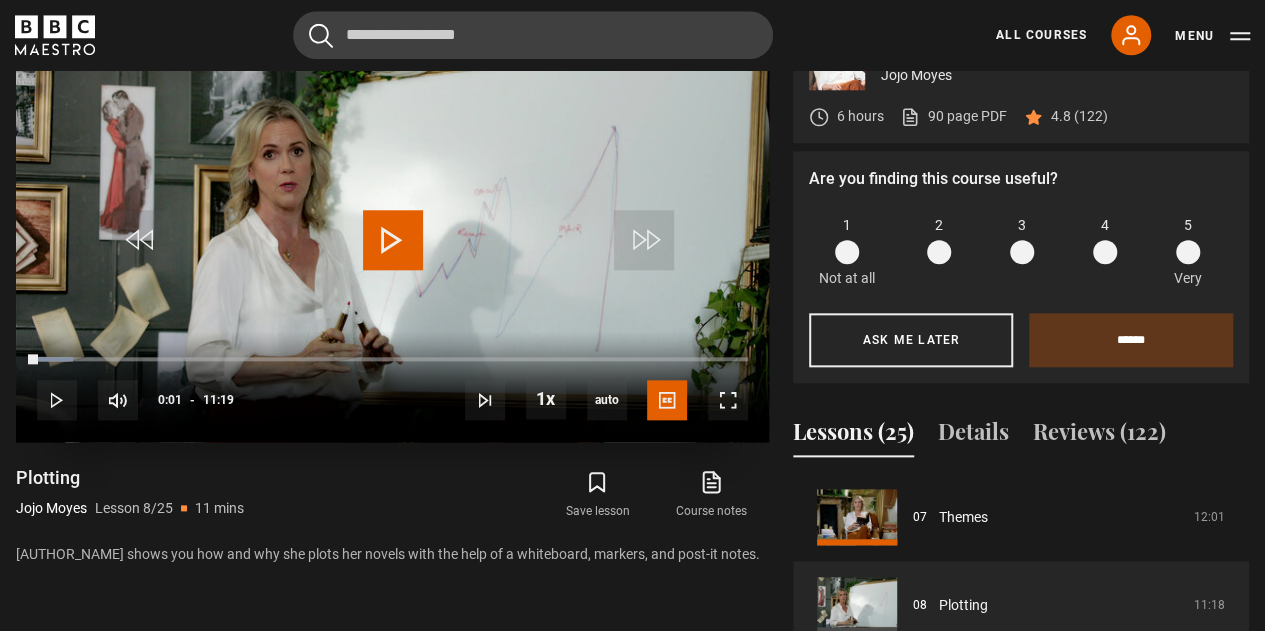 click at bounding box center (393, 240) 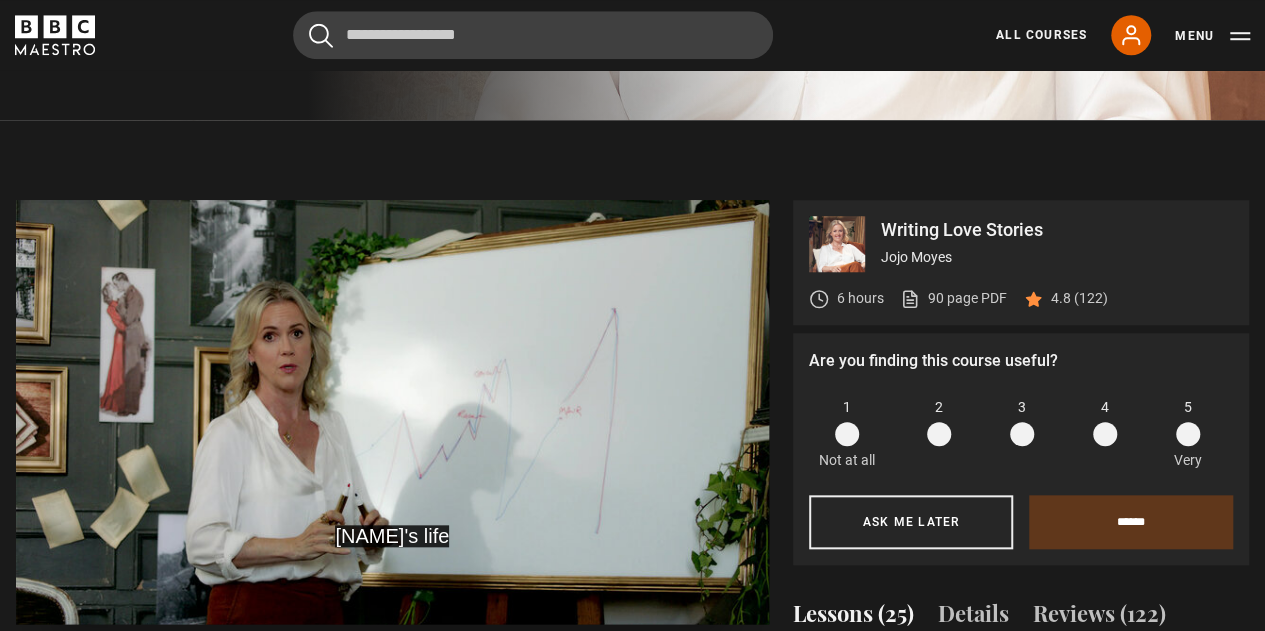 scroll, scrollTop: 832, scrollLeft: 0, axis: vertical 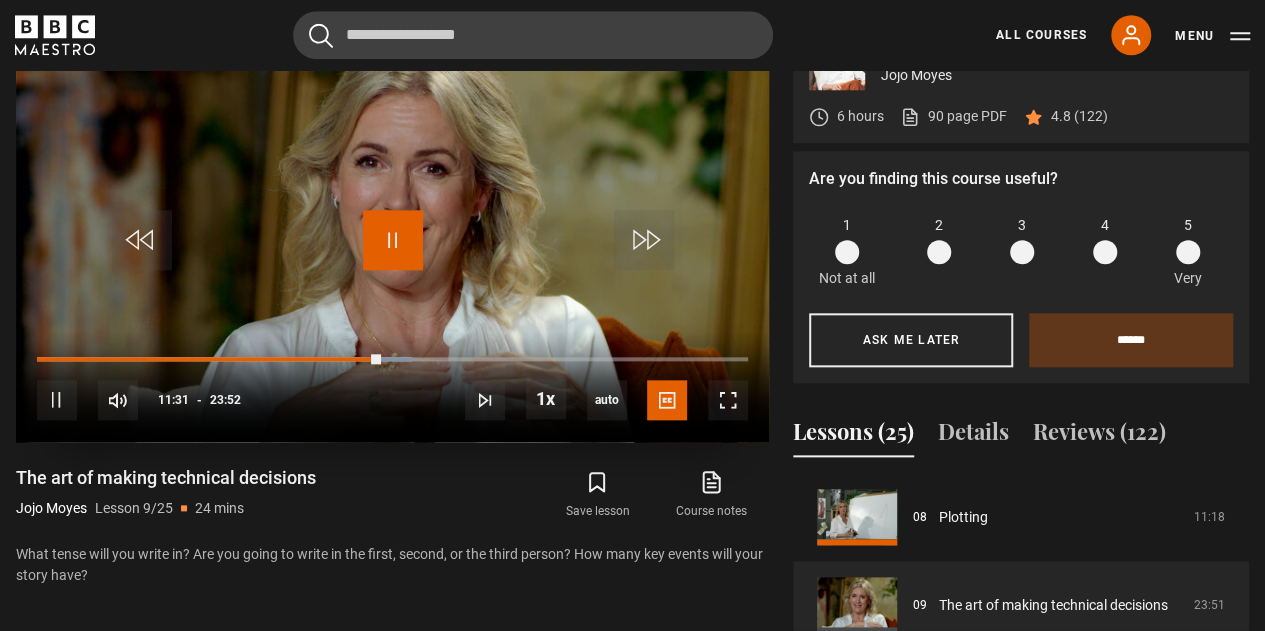 click at bounding box center [393, 240] 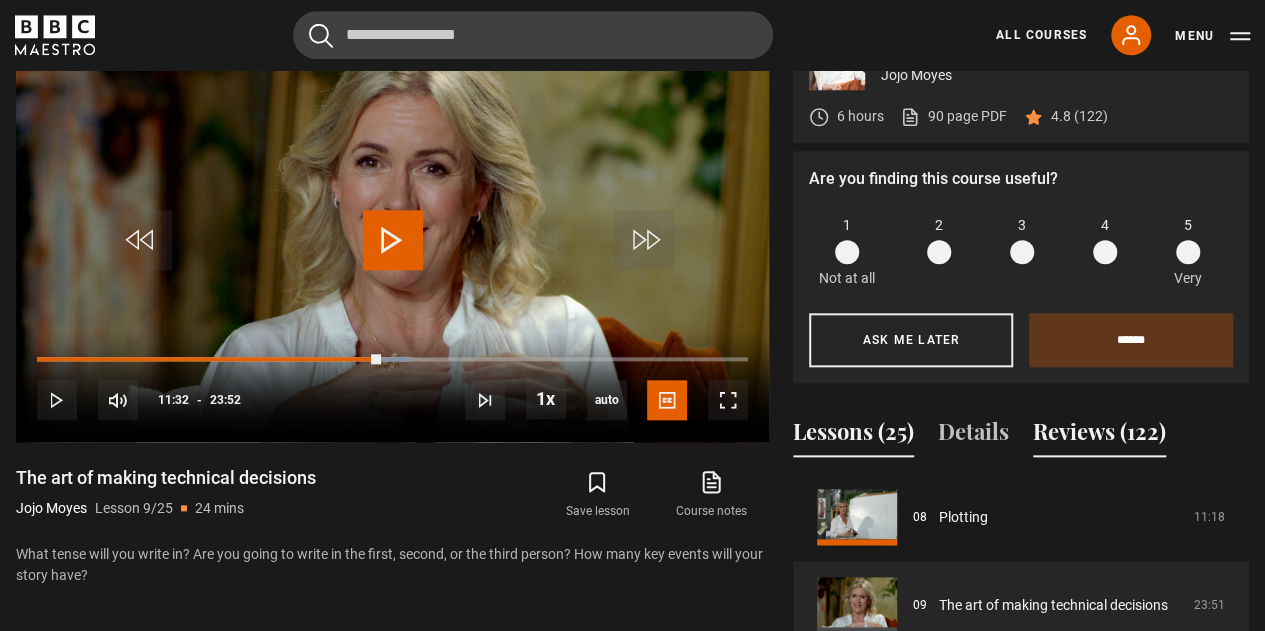 click on "Reviews (122)" at bounding box center [1099, 436] 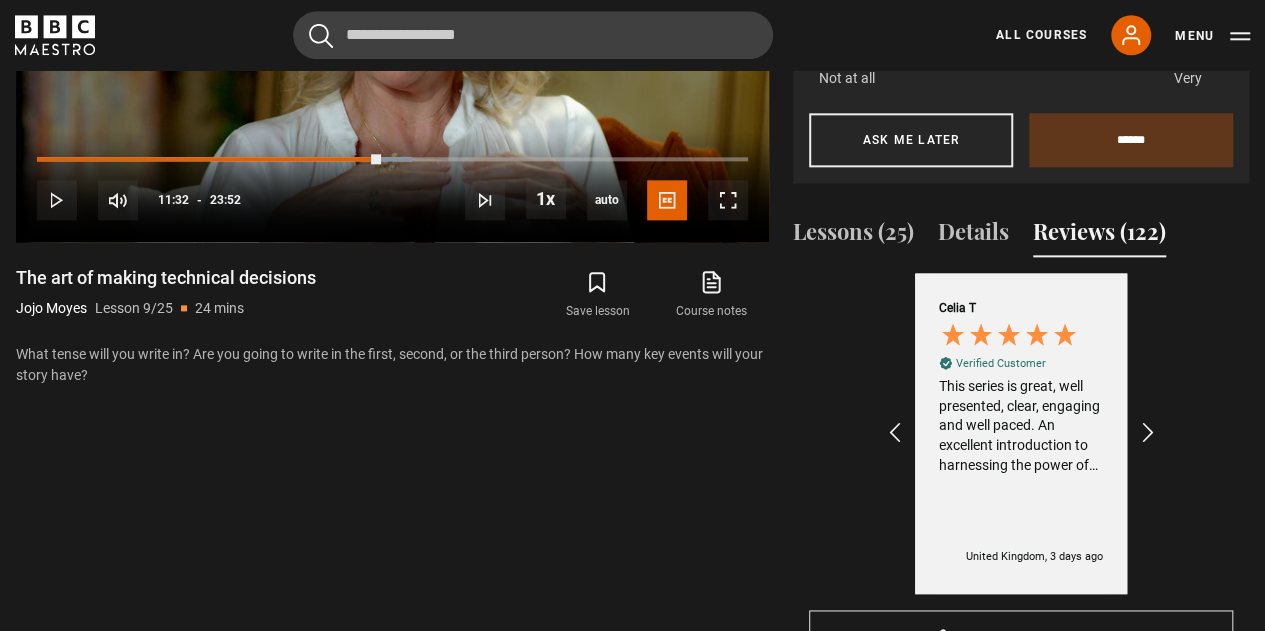 scroll, scrollTop: 1232, scrollLeft: 0, axis: vertical 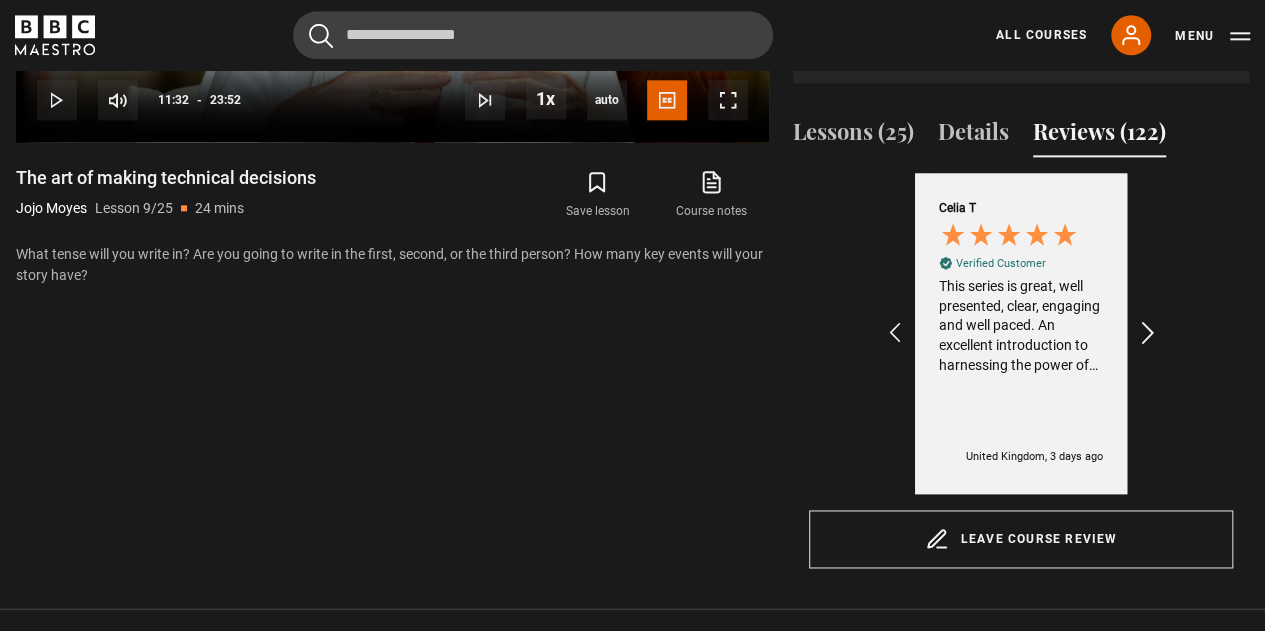 click at bounding box center (1148, 334) 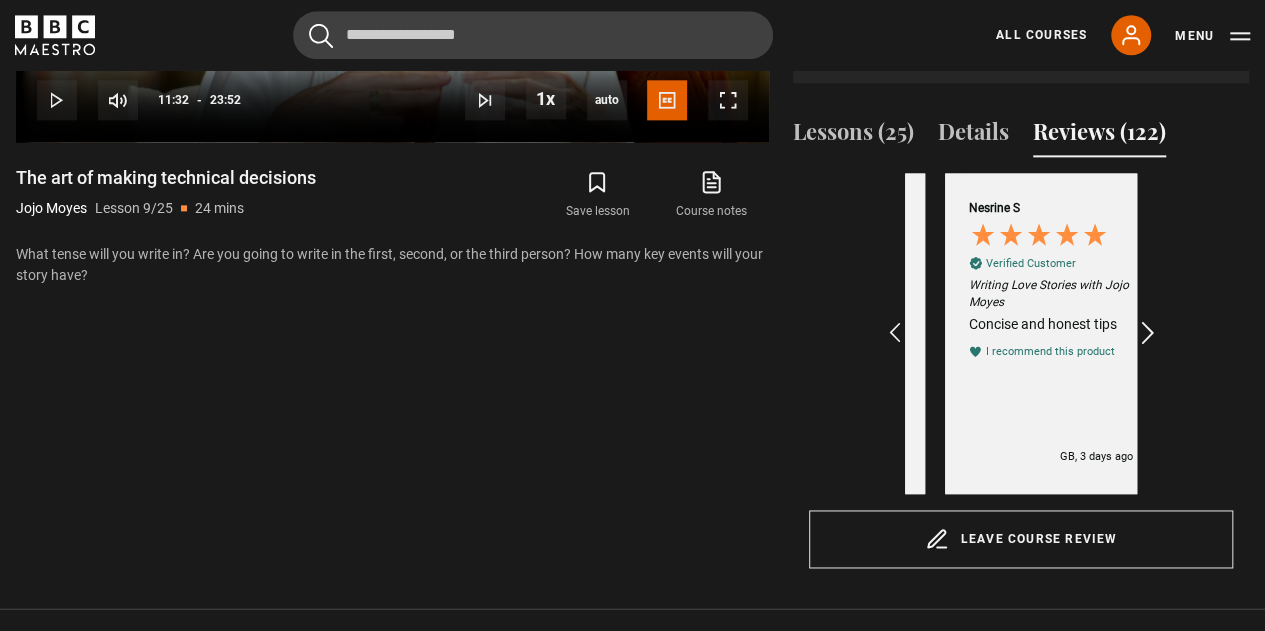 scroll, scrollTop: 0, scrollLeft: 232, axis: horizontal 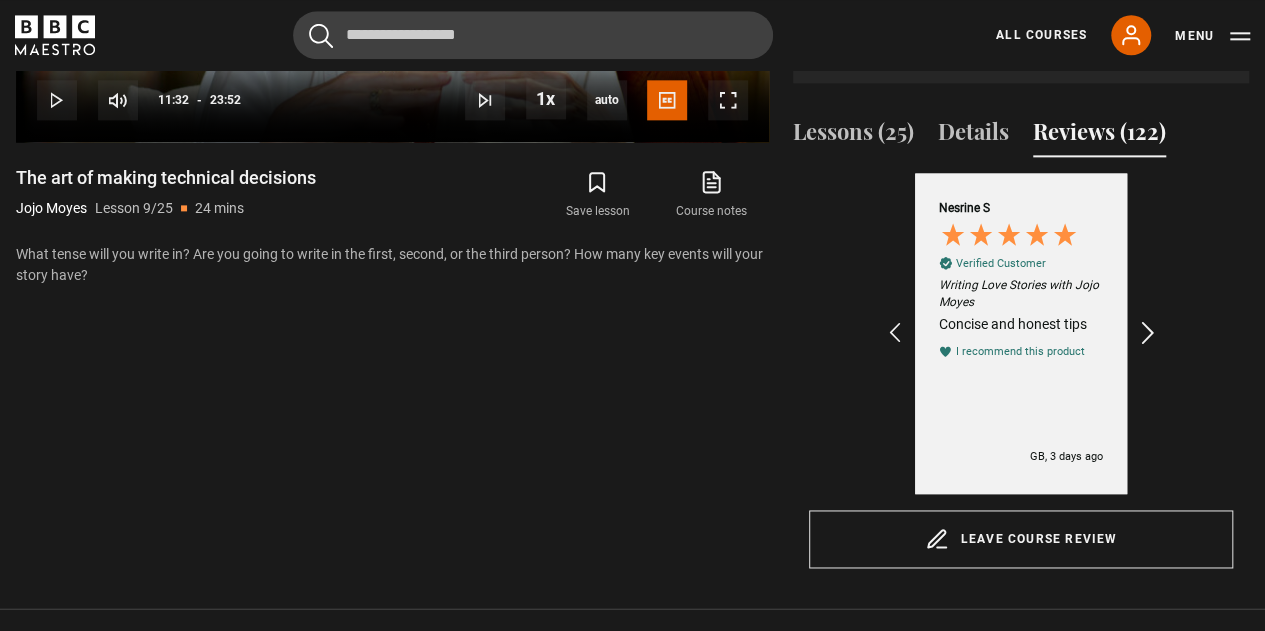 click at bounding box center [1148, 334] 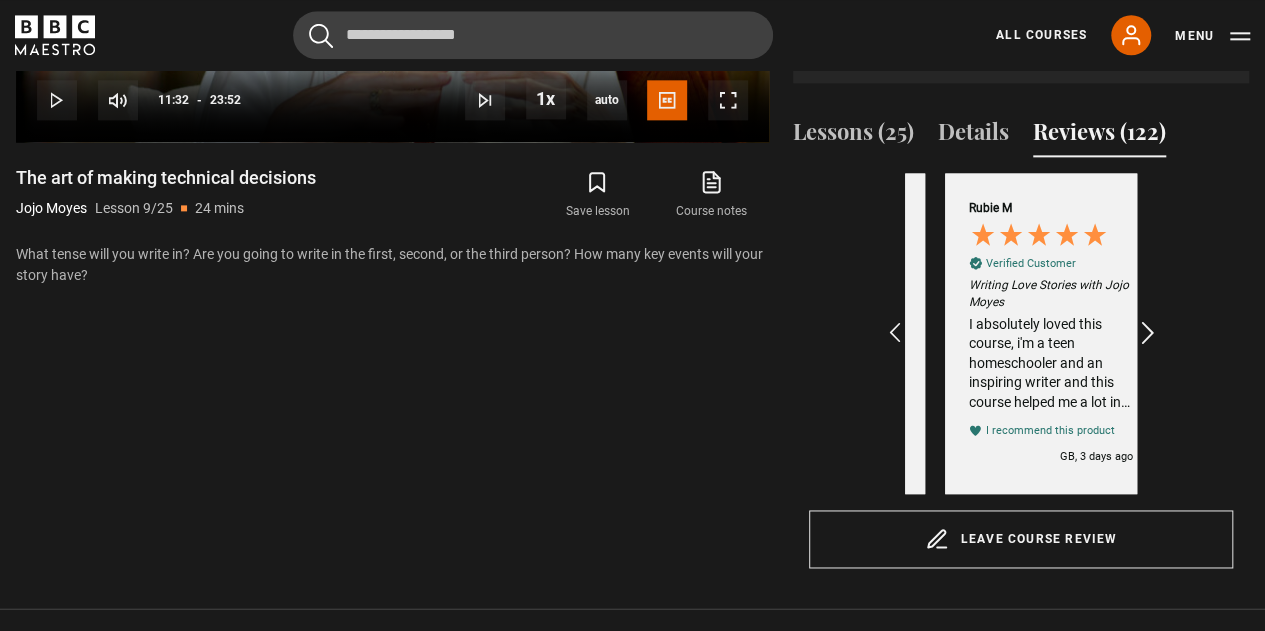 scroll, scrollTop: 0, scrollLeft: 464, axis: horizontal 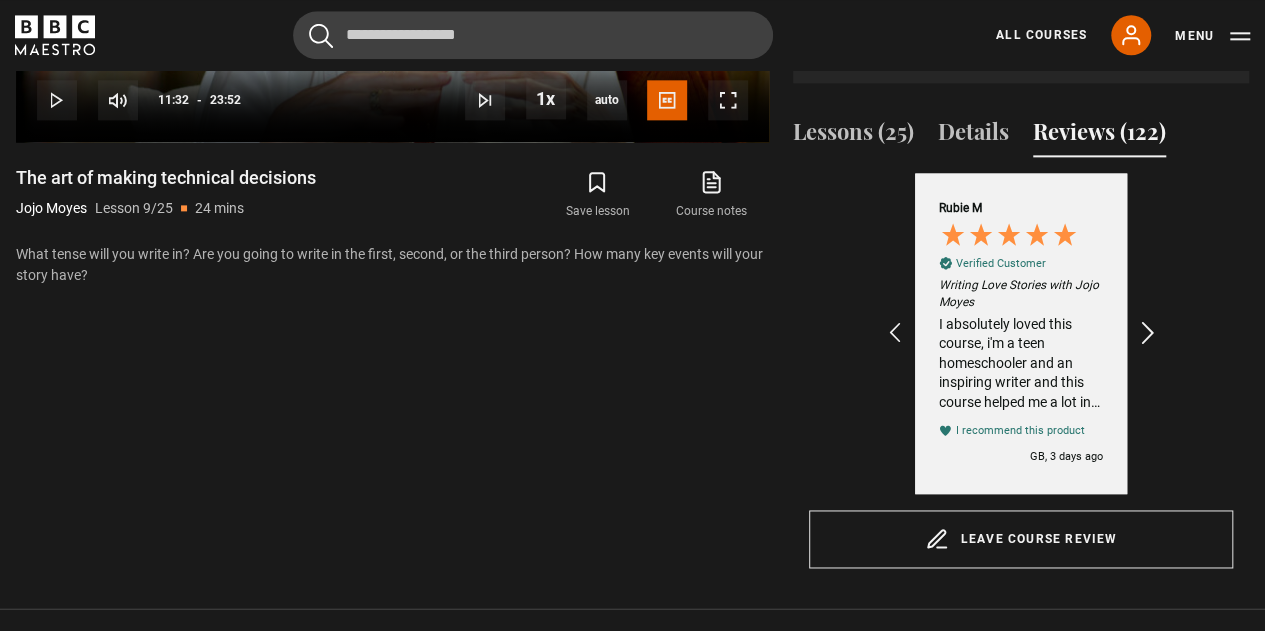 click at bounding box center (1148, 334) 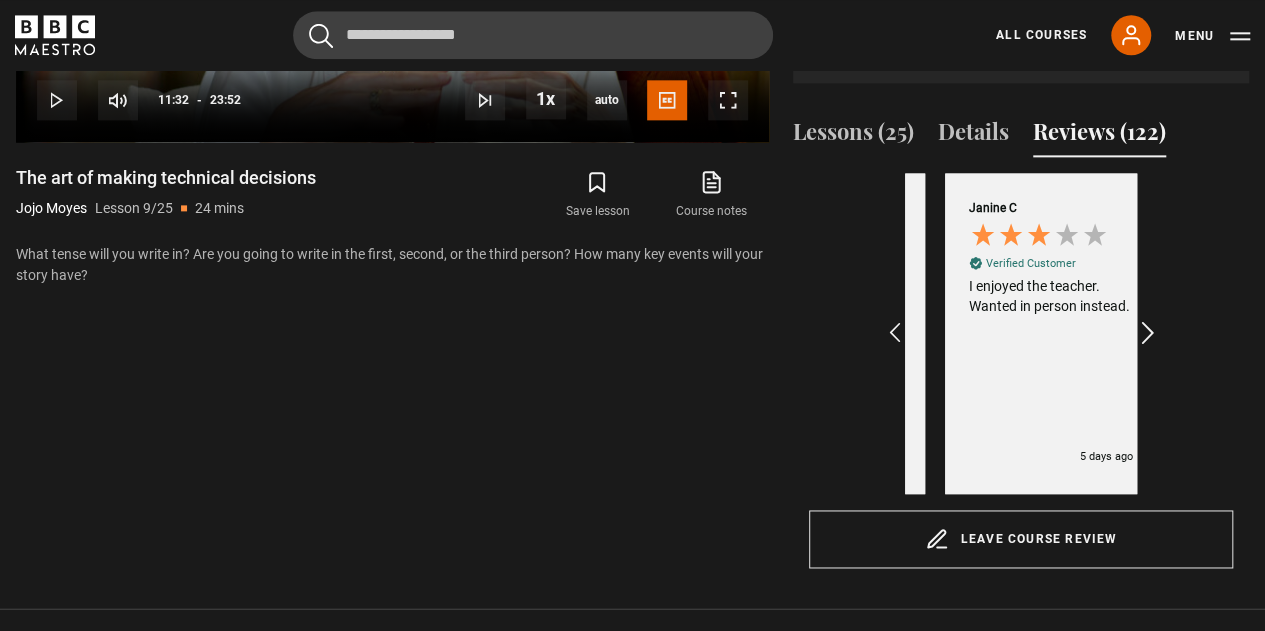 scroll, scrollTop: 0, scrollLeft: 696, axis: horizontal 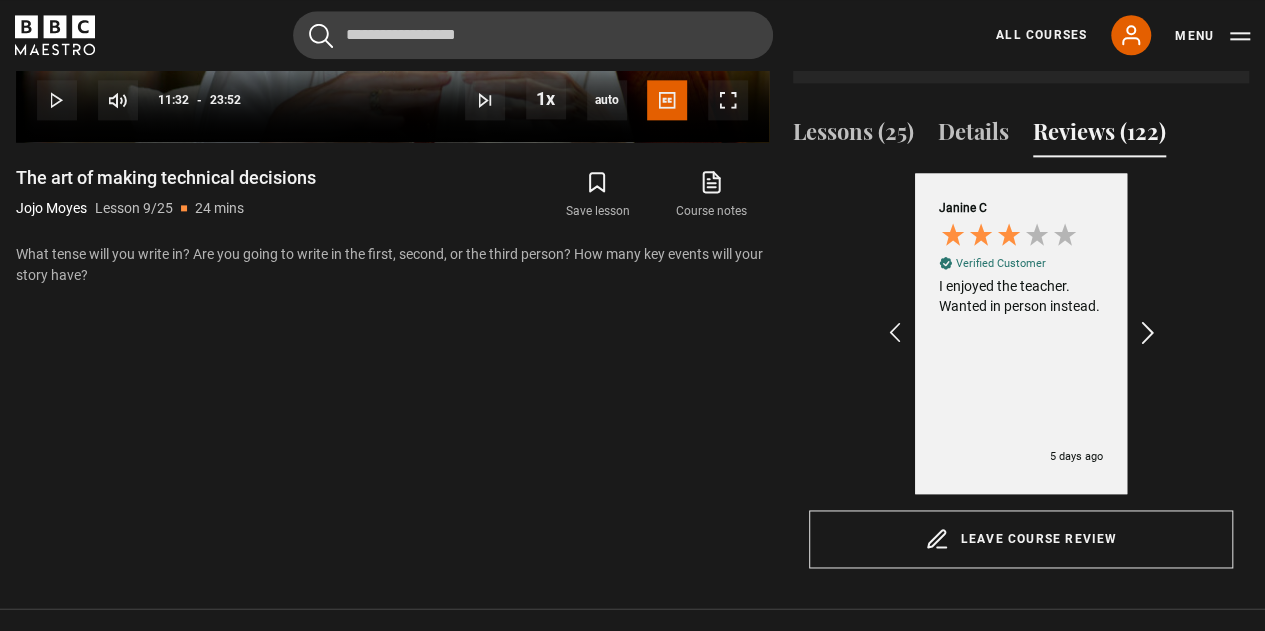 click at bounding box center [1148, 334] 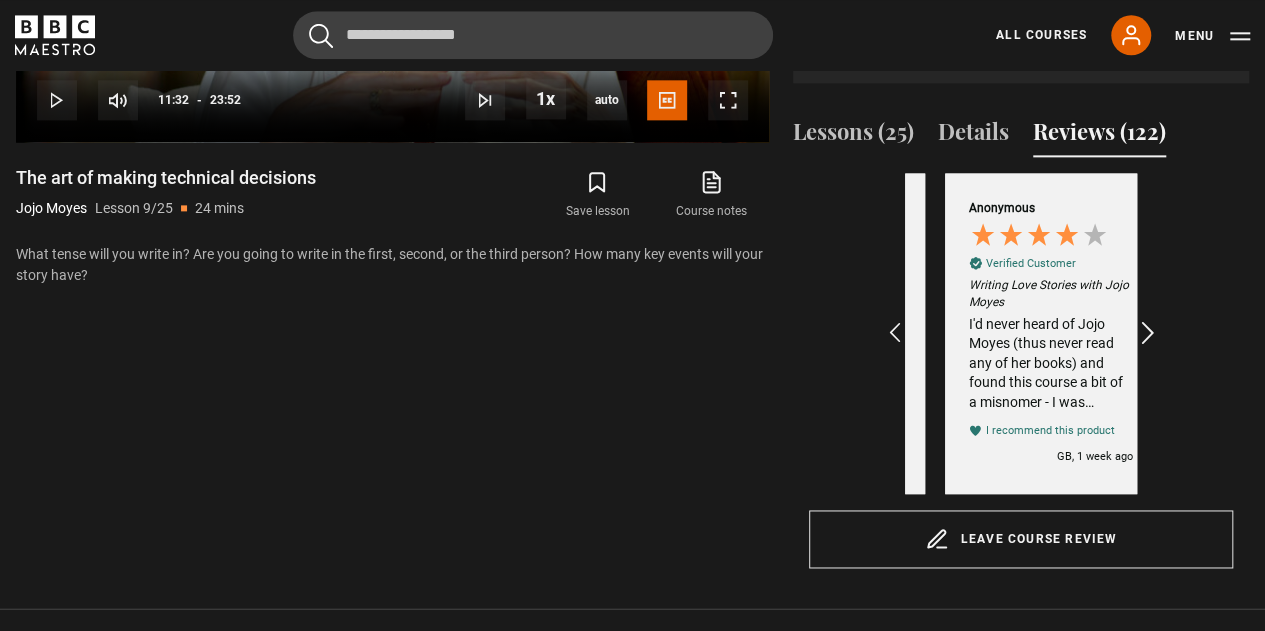 scroll, scrollTop: 0, scrollLeft: 928, axis: horizontal 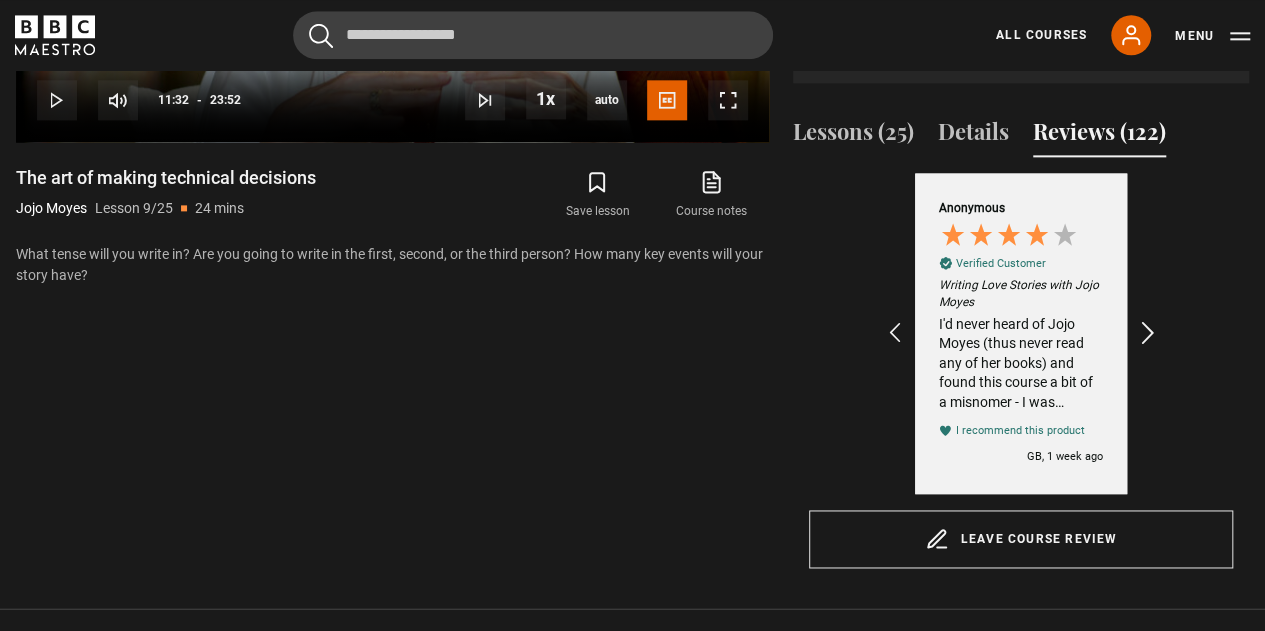 click at bounding box center [1148, 334] 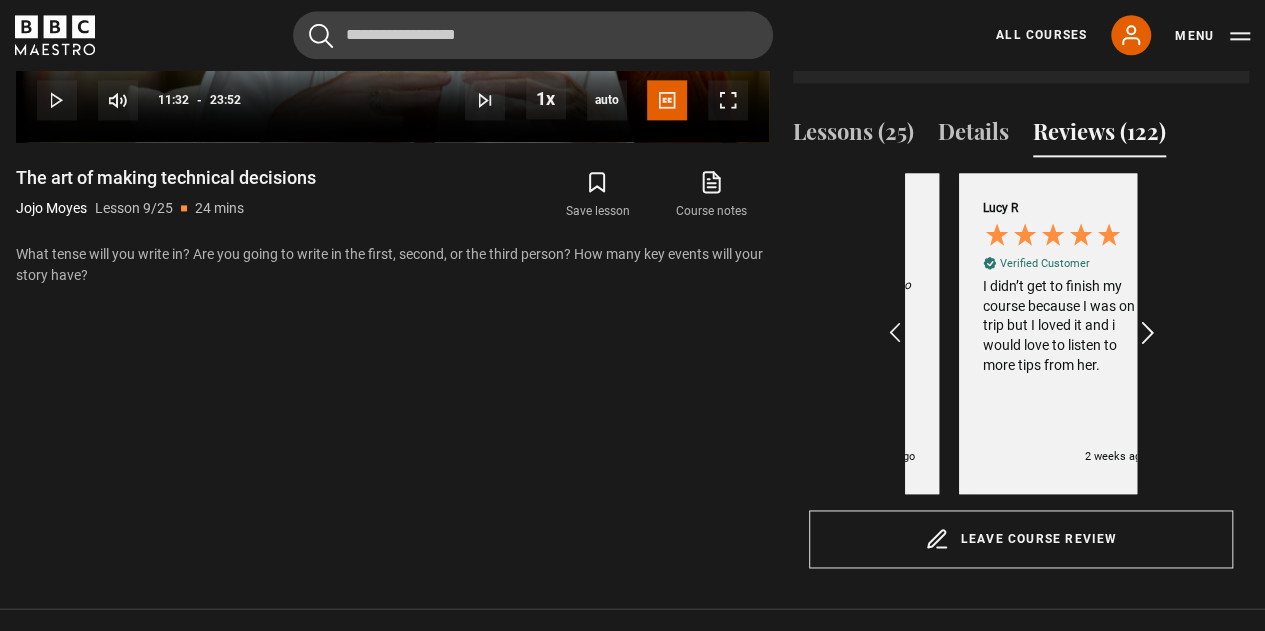 scroll, scrollTop: 0, scrollLeft: 1160, axis: horizontal 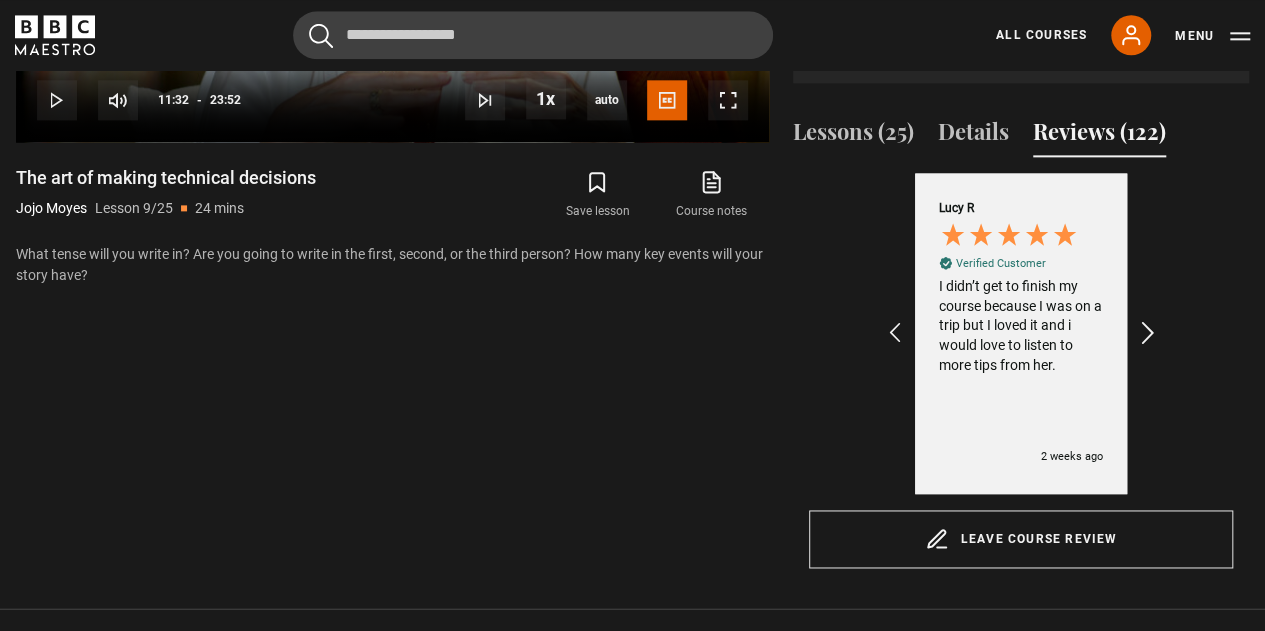 click at bounding box center [1148, 334] 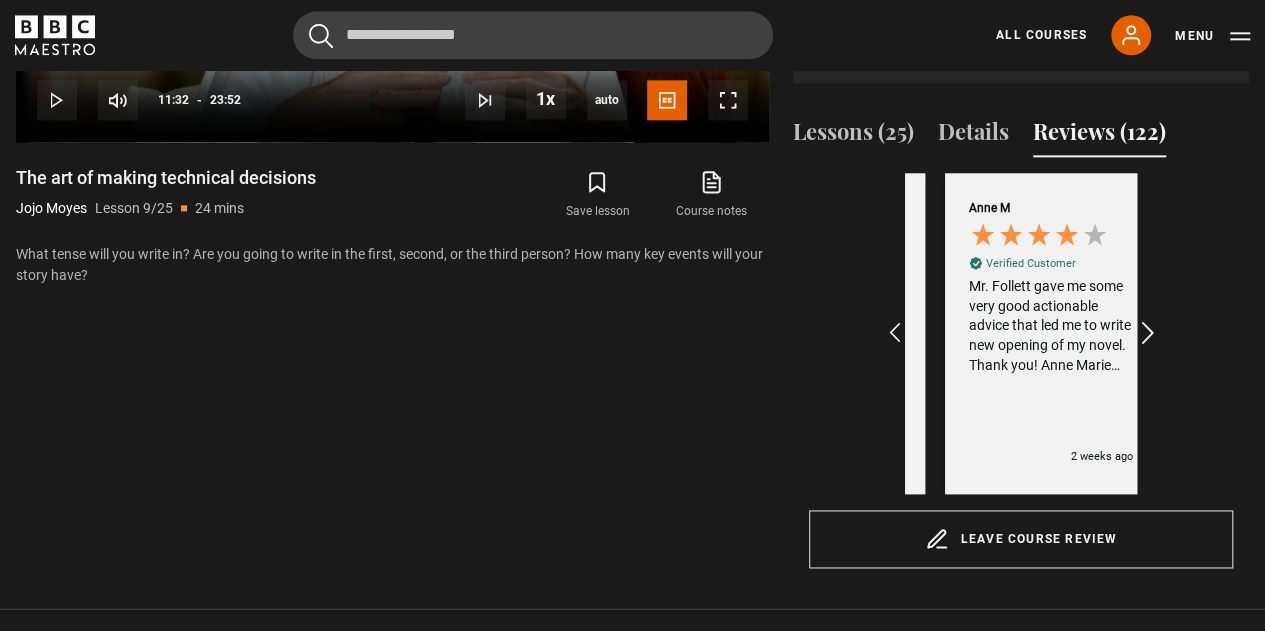 scroll, scrollTop: 0, scrollLeft: 1392, axis: horizontal 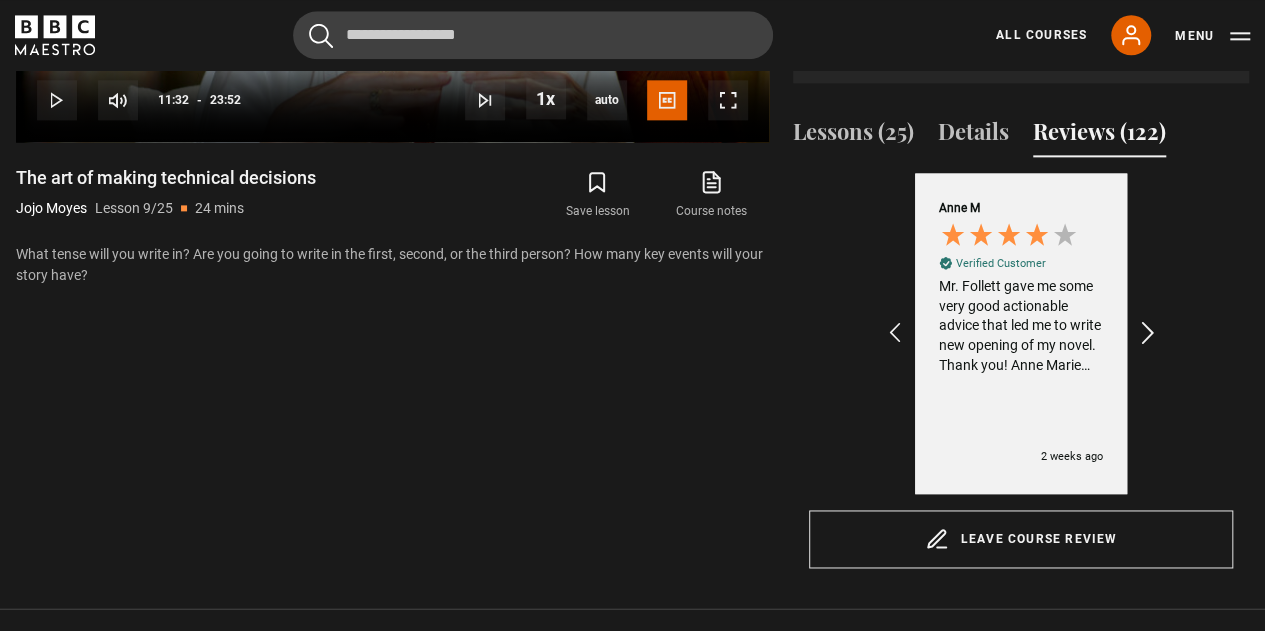 click at bounding box center [1148, 334] 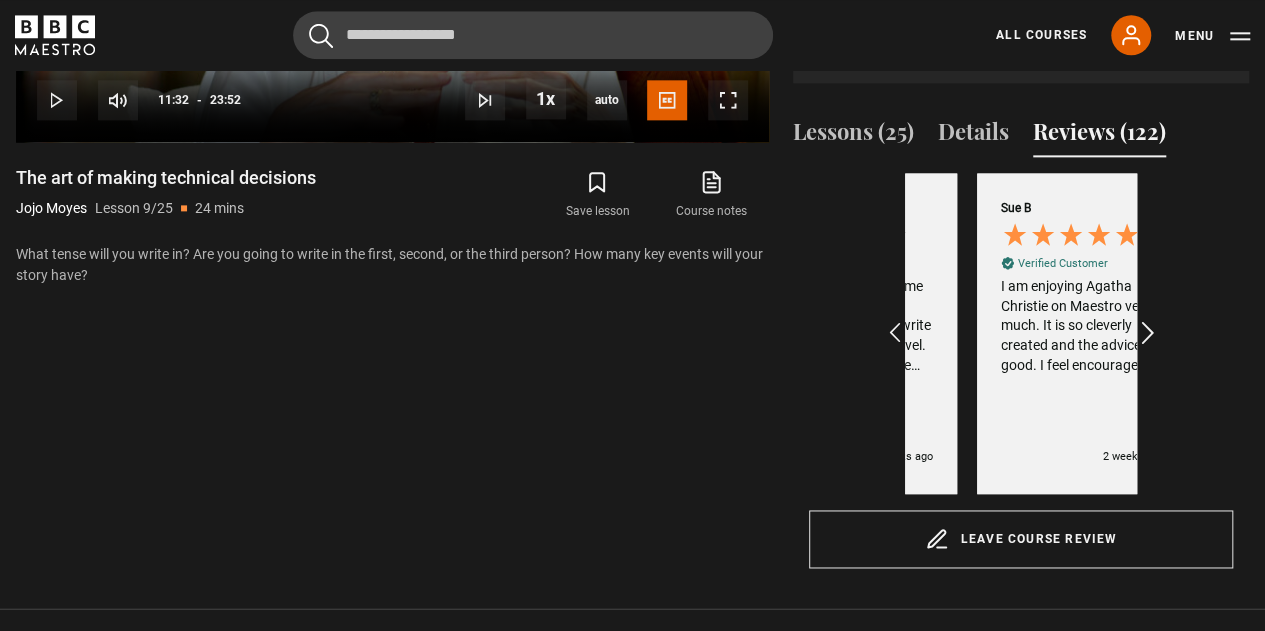 scroll, scrollTop: 0, scrollLeft: 1624, axis: horizontal 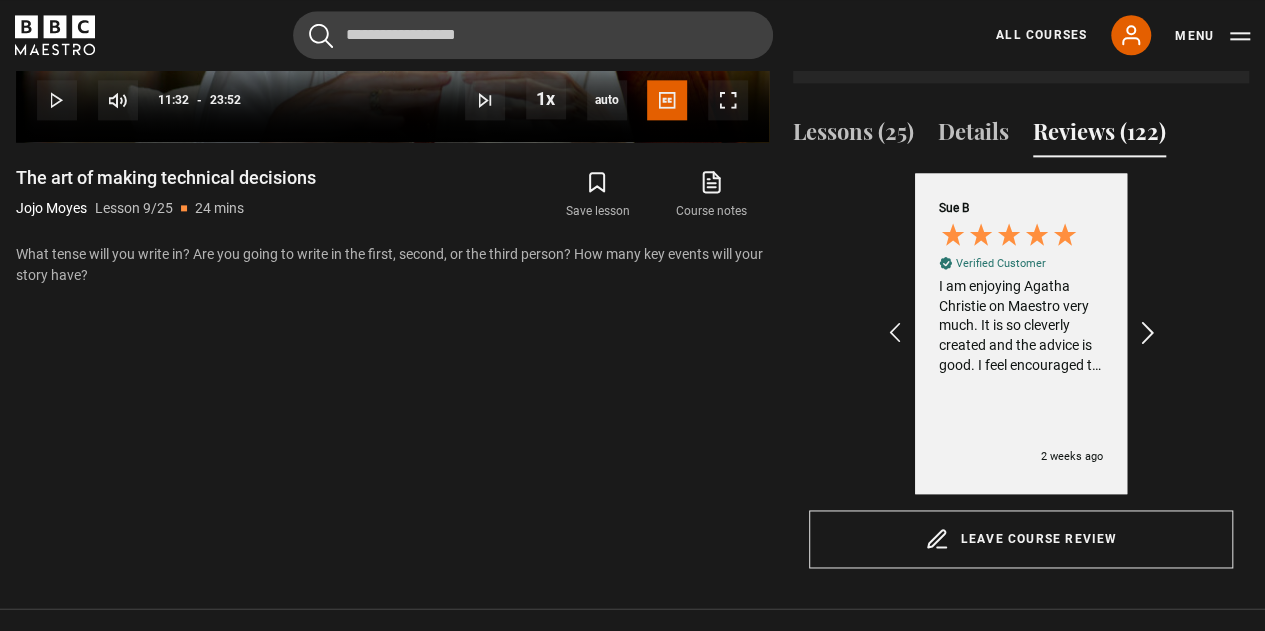 click at bounding box center (1148, 334) 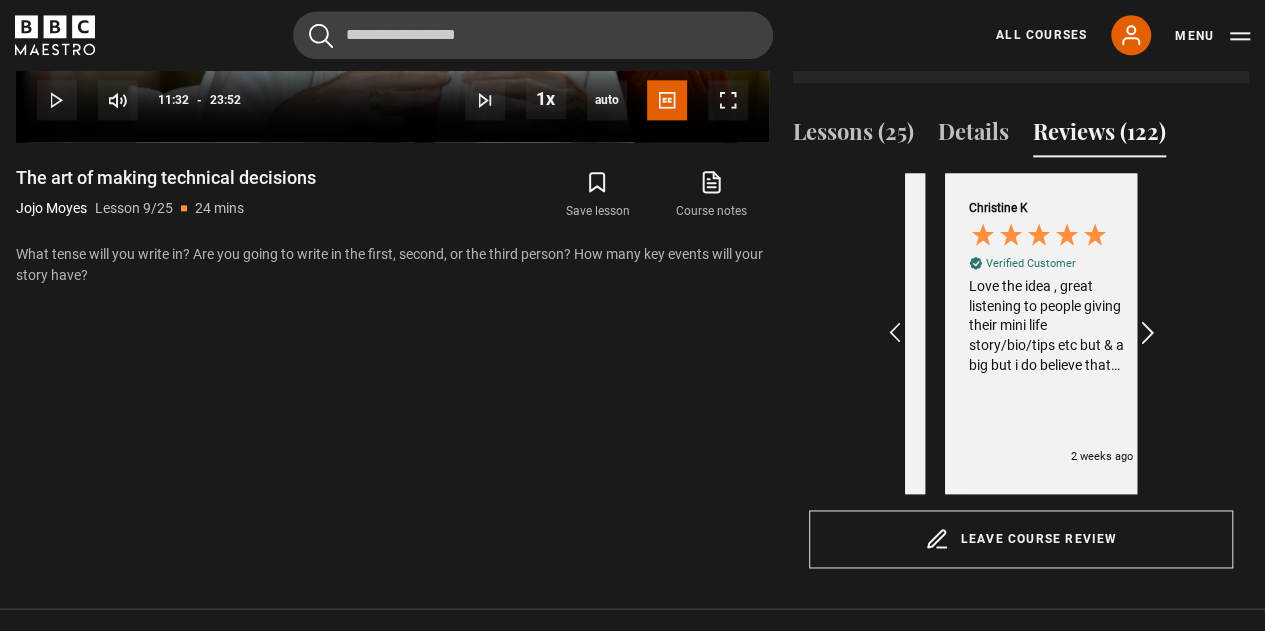 scroll, scrollTop: 0, scrollLeft: 1856, axis: horizontal 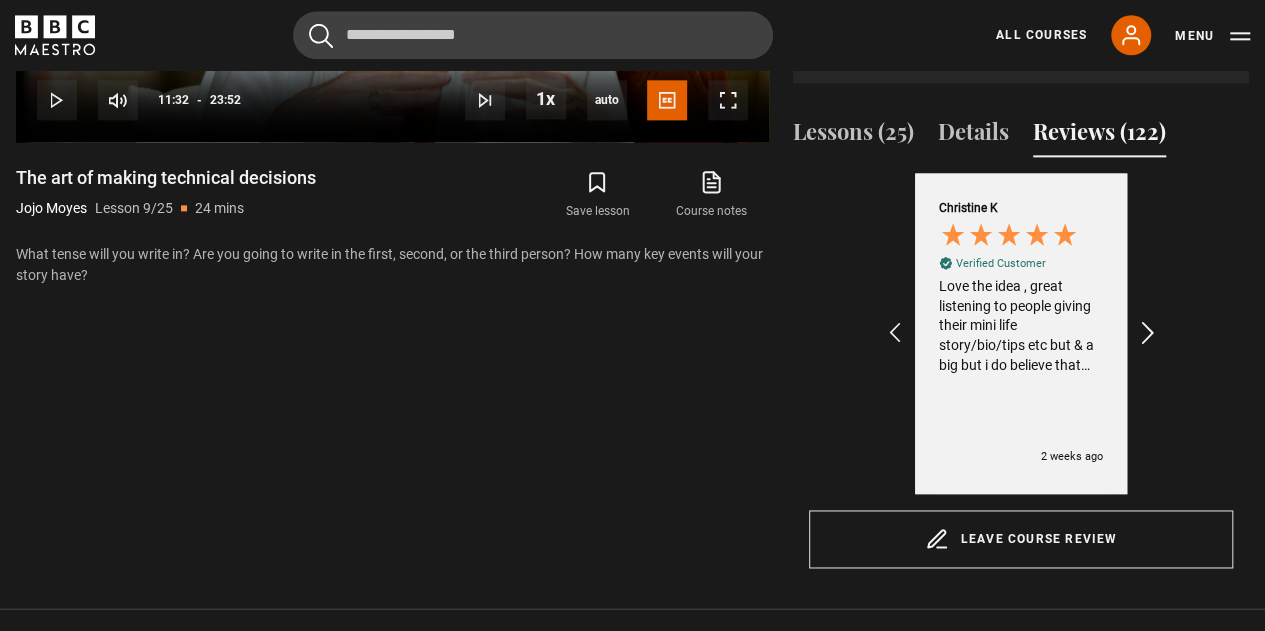 click at bounding box center [1148, 334] 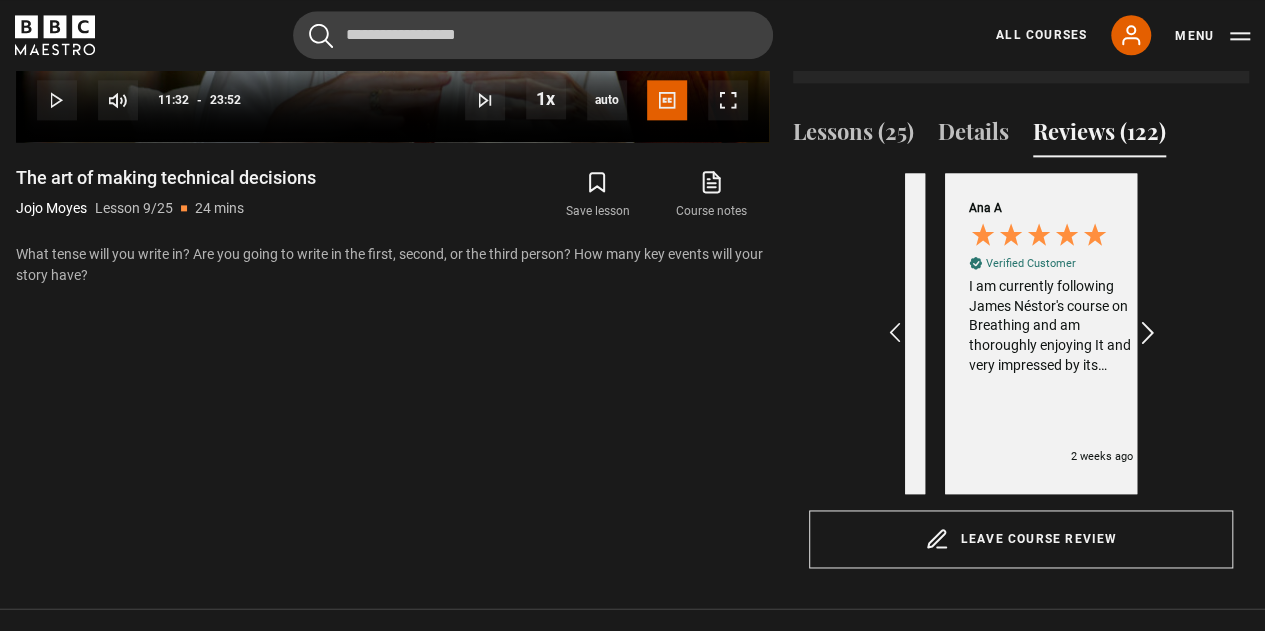 scroll, scrollTop: 0, scrollLeft: 2088, axis: horizontal 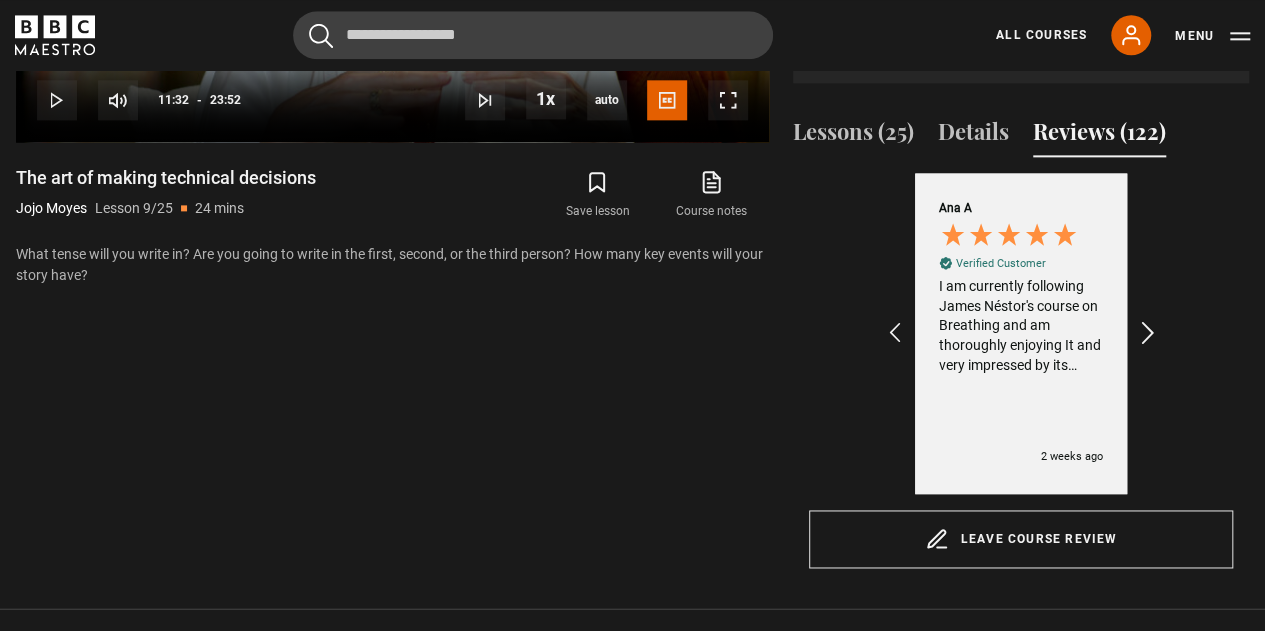 click at bounding box center [1148, 334] 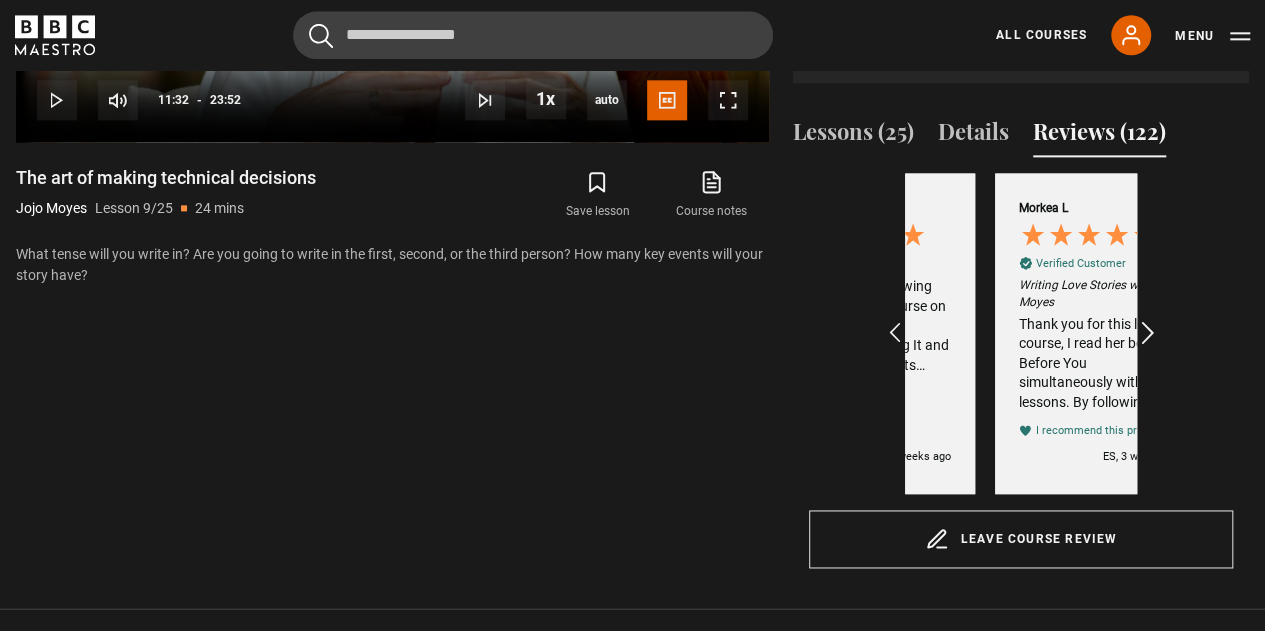 scroll, scrollTop: 0, scrollLeft: 2320, axis: horizontal 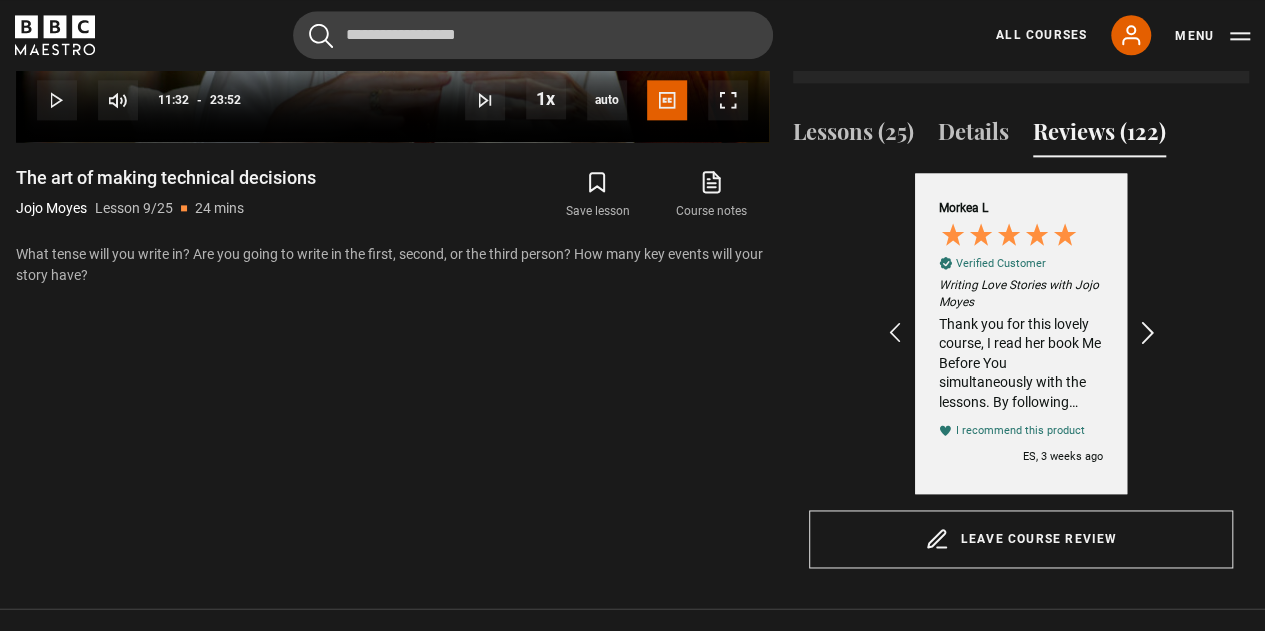 click at bounding box center (1148, 334) 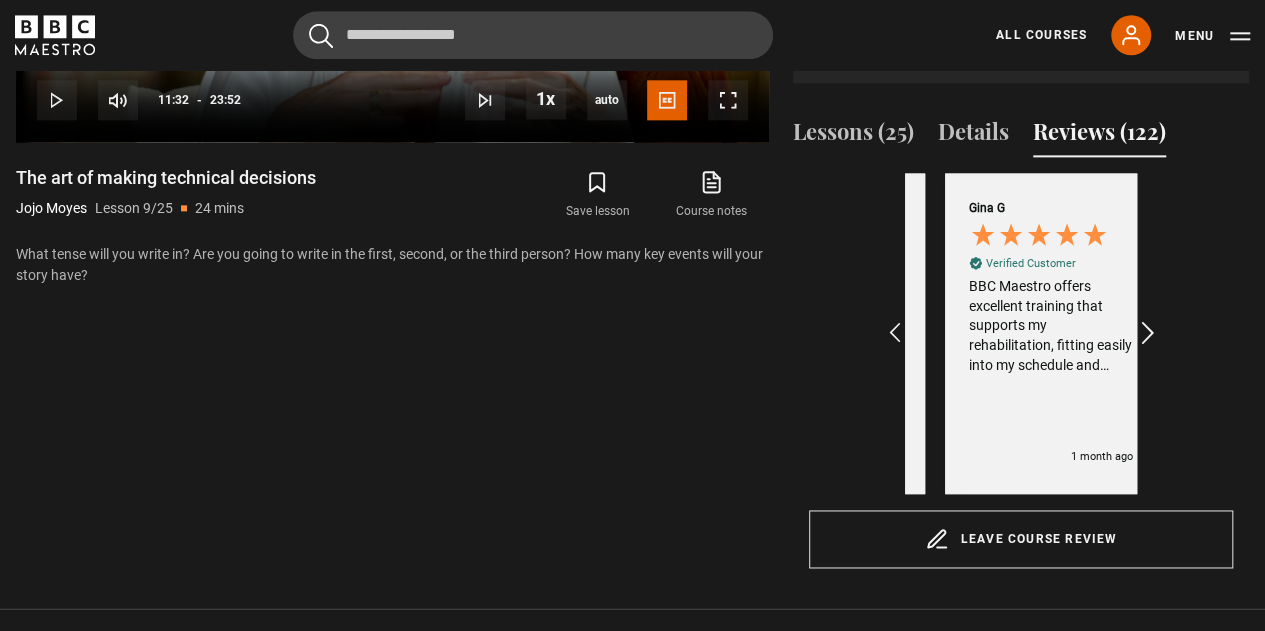 scroll, scrollTop: 0, scrollLeft: 2552, axis: horizontal 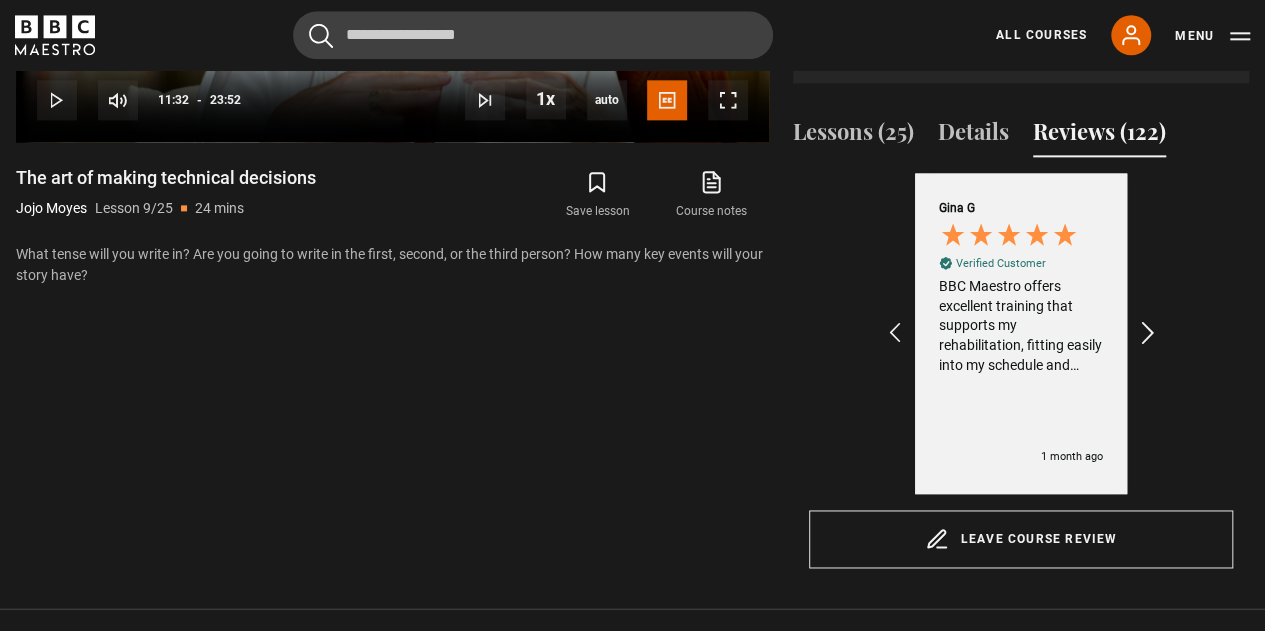 click at bounding box center [1148, 334] 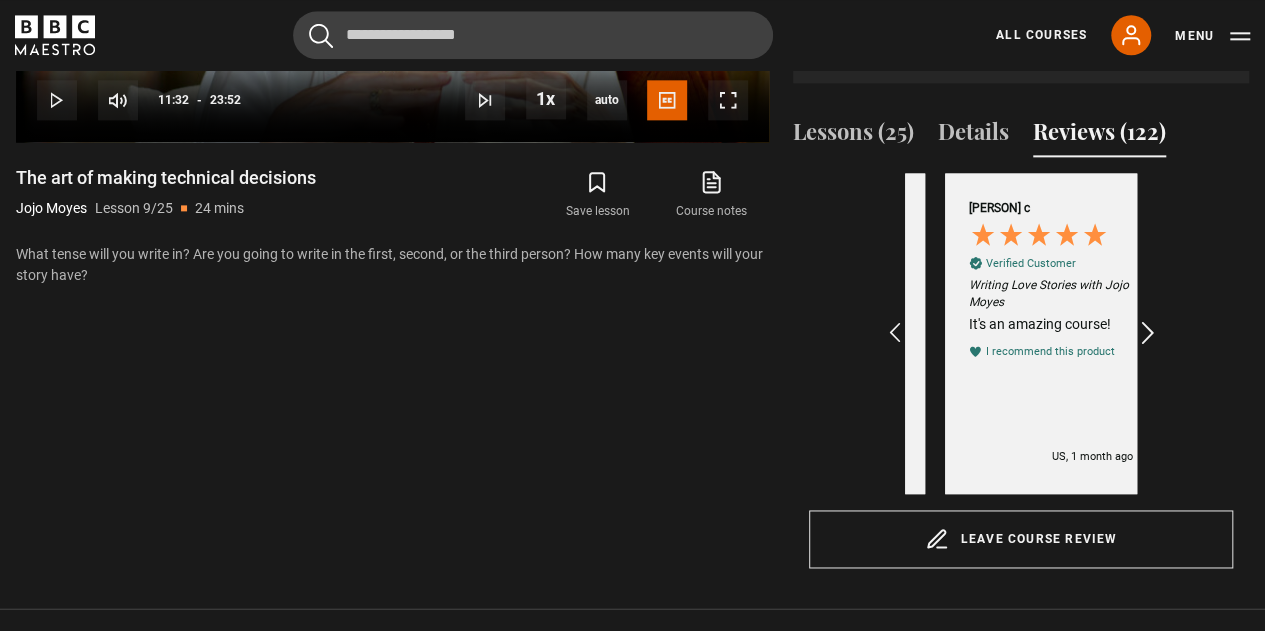 scroll, scrollTop: 0, scrollLeft: 2784, axis: horizontal 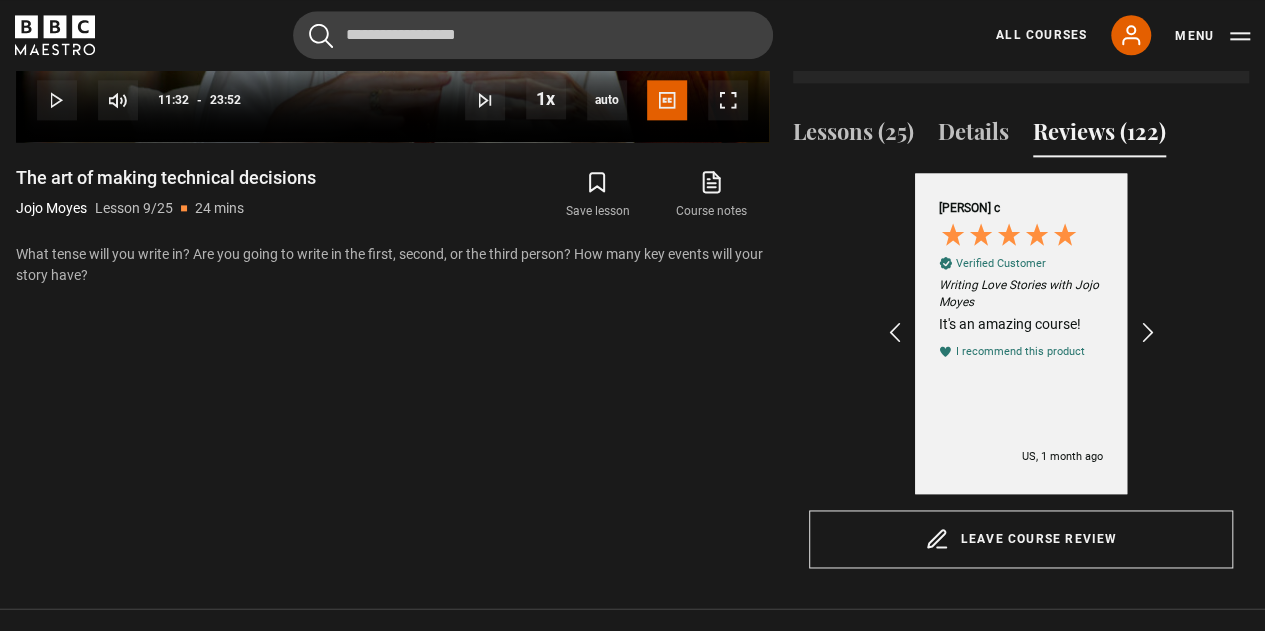 click on "Video Player is loading. Play Lesson The art of making technical decisions 10s Skip Back 10 seconds Play 10s Skip Forward 10 seconds Loaded :  52.72% 10:50 11:32 Play Mute 0% Current Time  11:32 - Duration  23:52
[FIRST] [LAST]
Lesson 9
The art of making technical decisions
1x Playback Rate 2x 1.5x 1x , selected 0.5x auto Quality 360p 720p 1080p 2160p Auto , selected Captions captions off English  Captions , selected This is a modal window.
Lesson Completed
Up next
Character
Cancel
Do you want to save this lesson?" at bounding box center [392, 142] 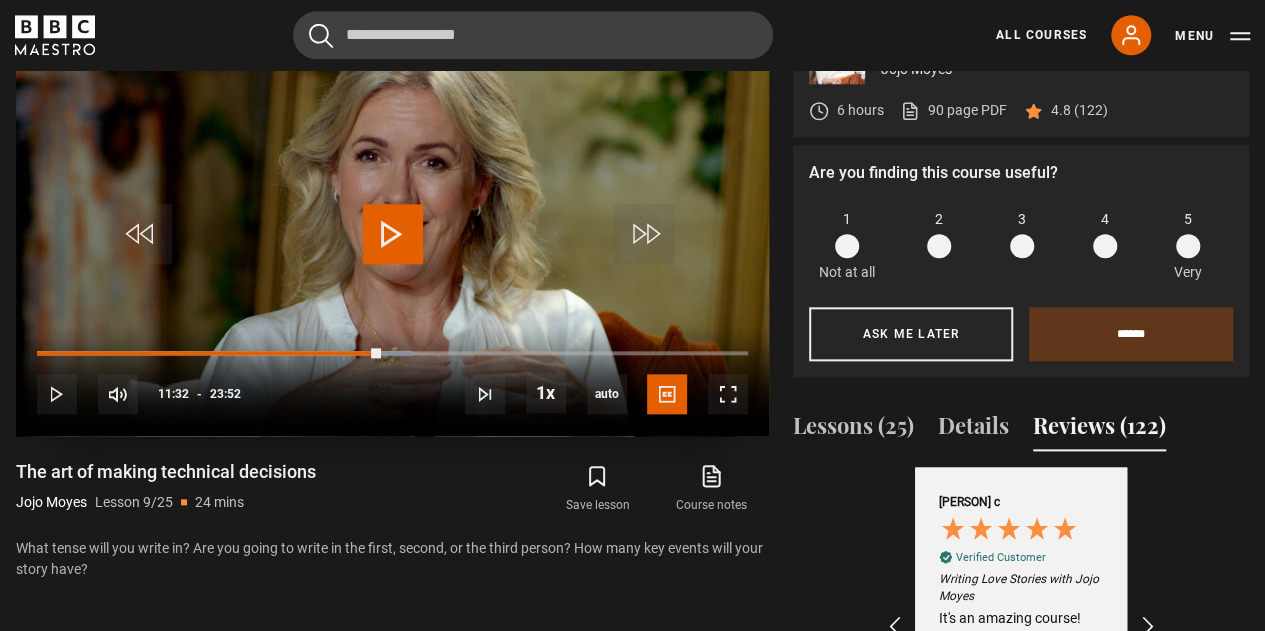 scroll, scrollTop: 932, scrollLeft: 0, axis: vertical 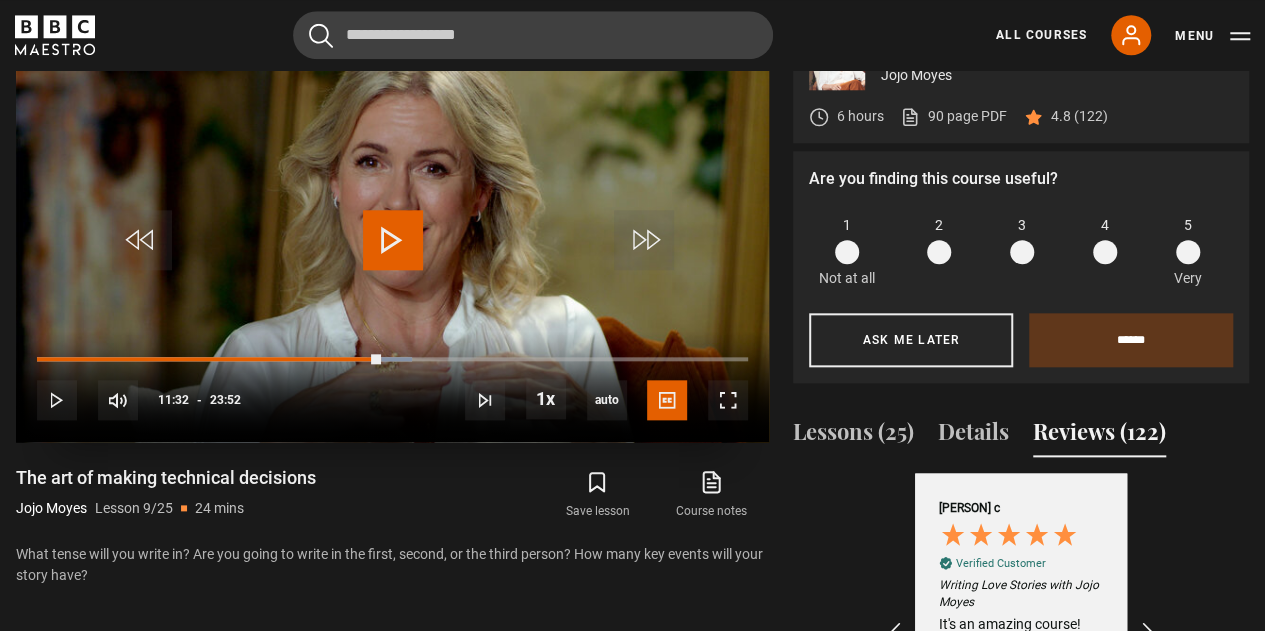 click at bounding box center (393, 240) 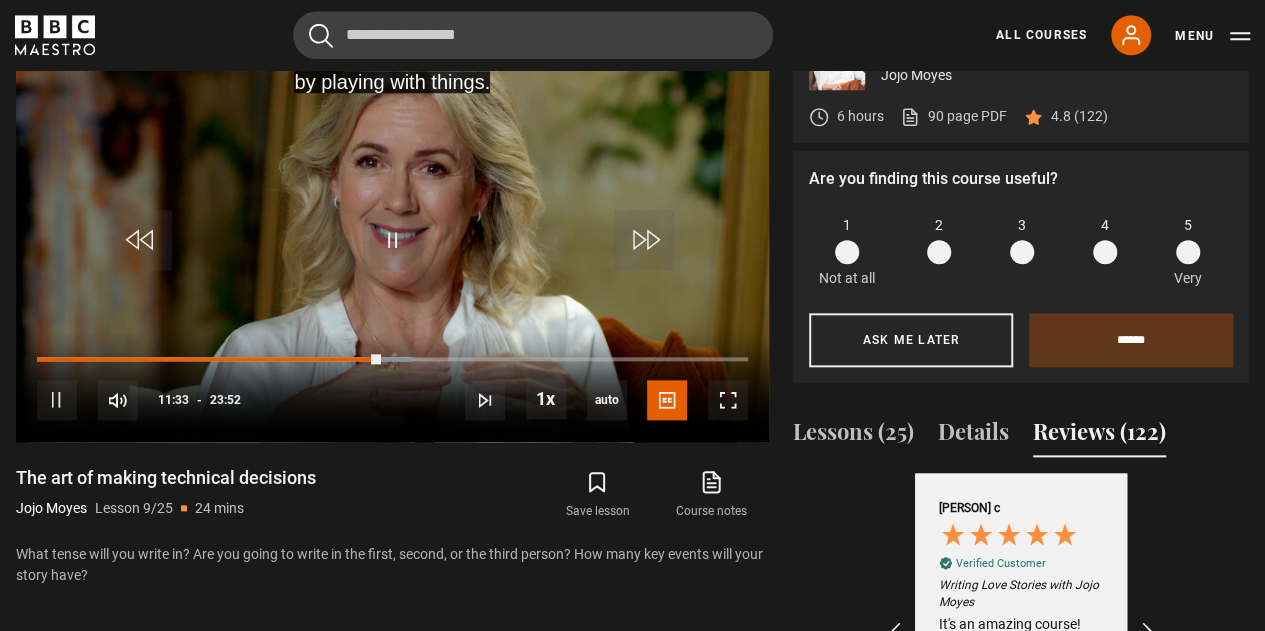 click on "Reviews (122)" at bounding box center [1099, 436] 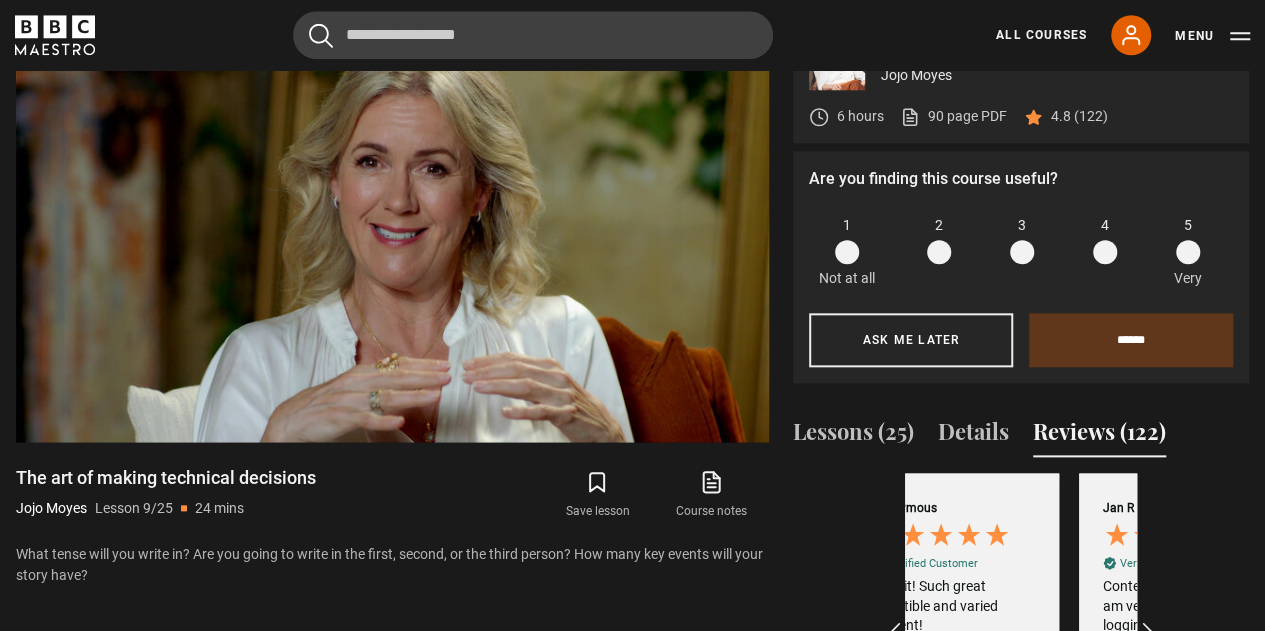 scroll, scrollTop: 0, scrollLeft: 3248, axis: horizontal 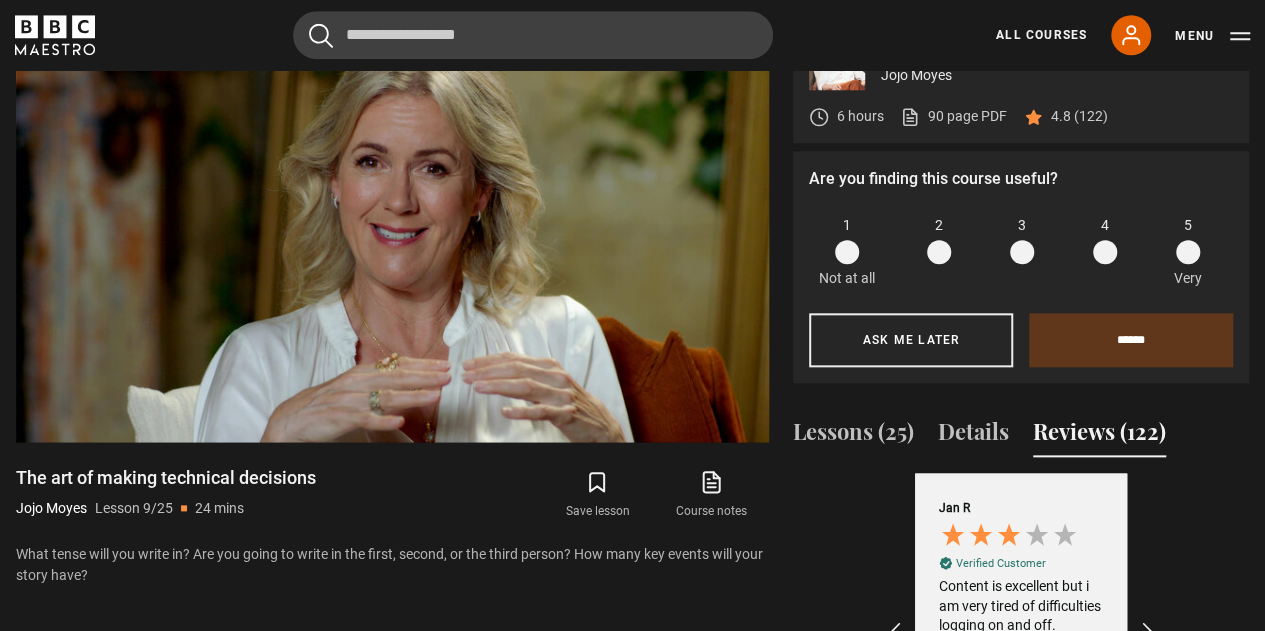 click on "[COUNTRY_CODE]" at bounding box center (1021, 633) 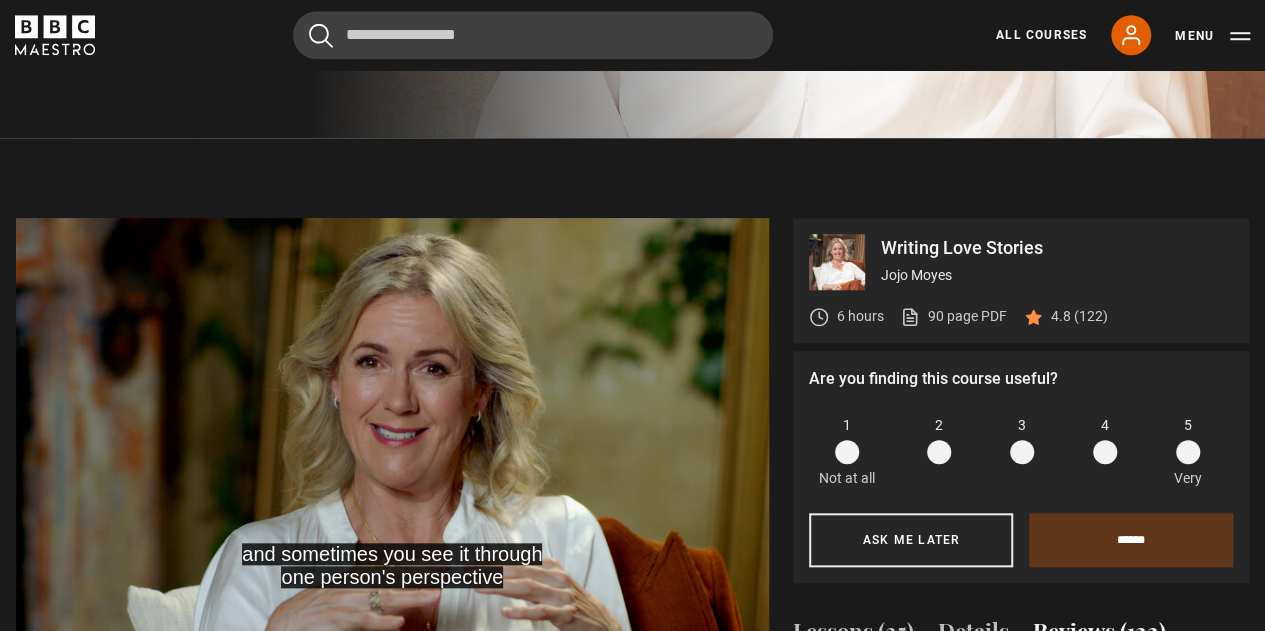 scroll, scrollTop: 832, scrollLeft: 0, axis: vertical 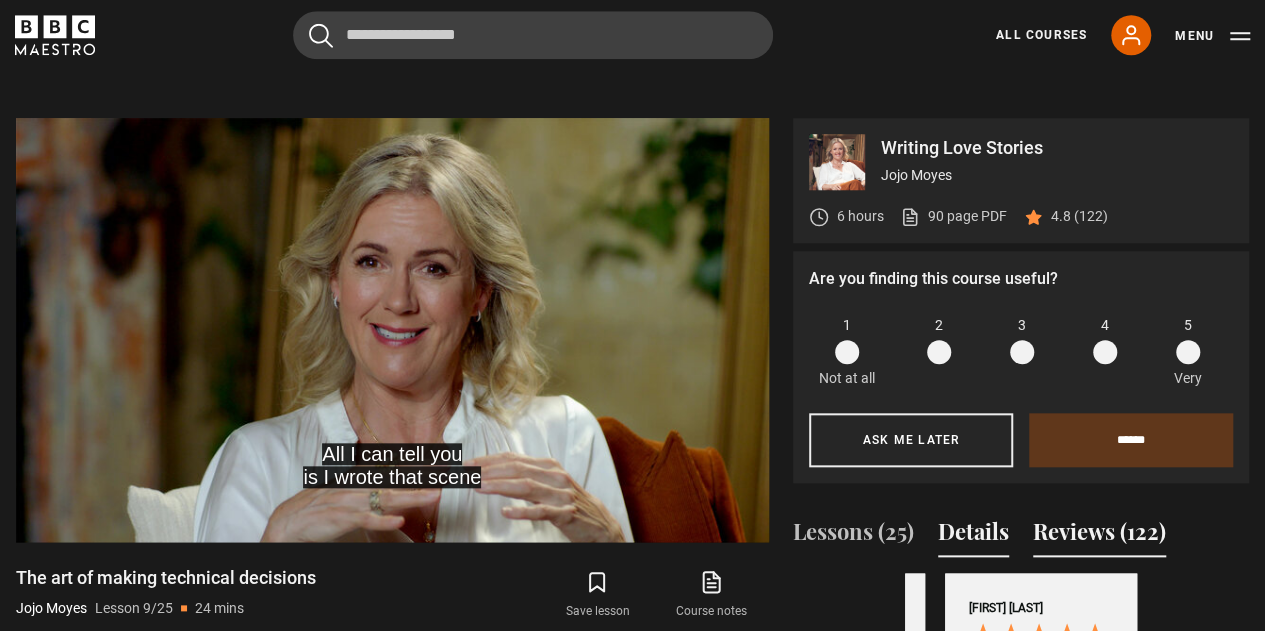 click on "Details" at bounding box center [973, 536] 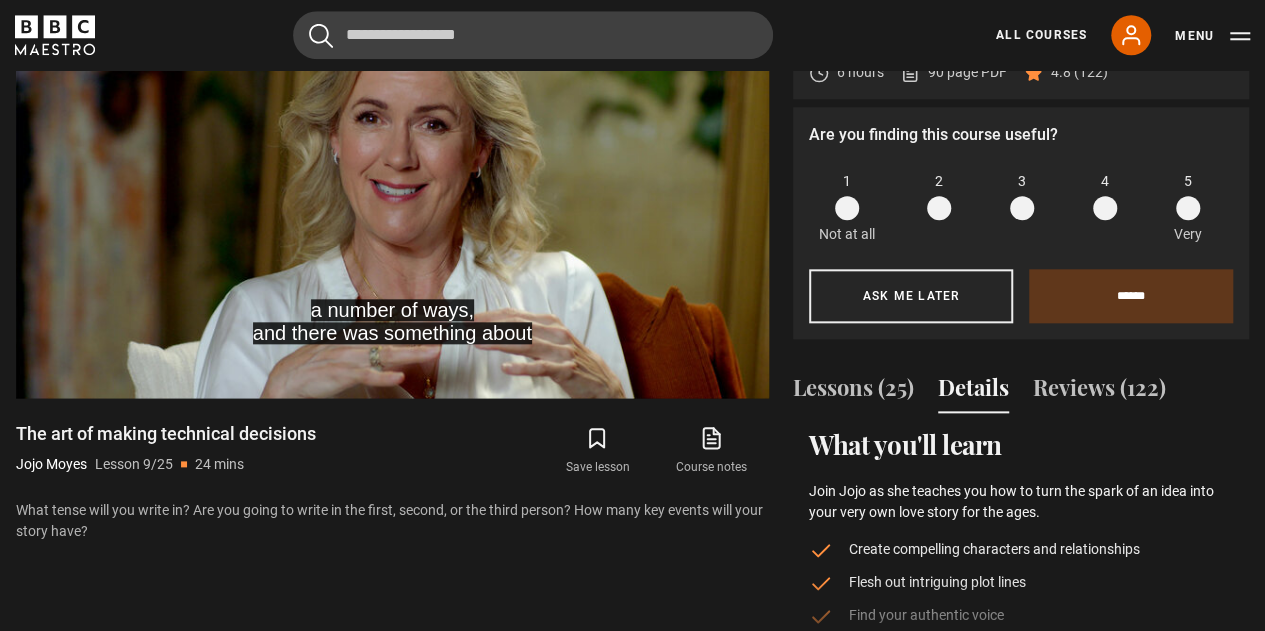 scroll, scrollTop: 832, scrollLeft: 0, axis: vertical 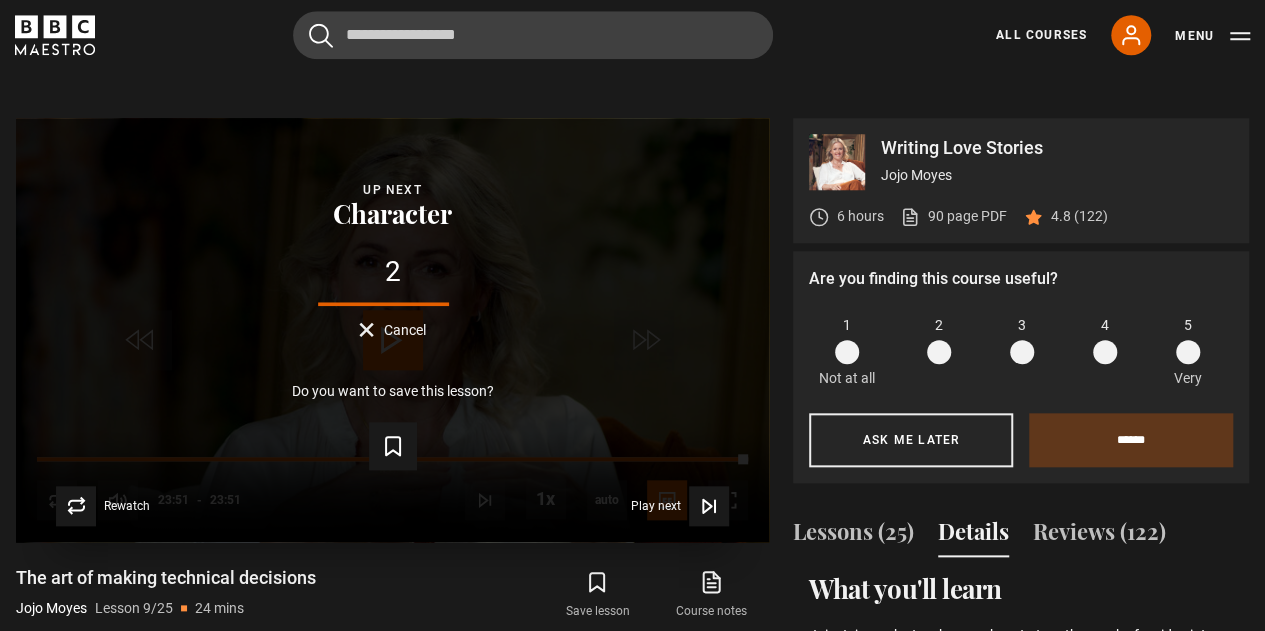 click on "Cancel" at bounding box center [405, 330] 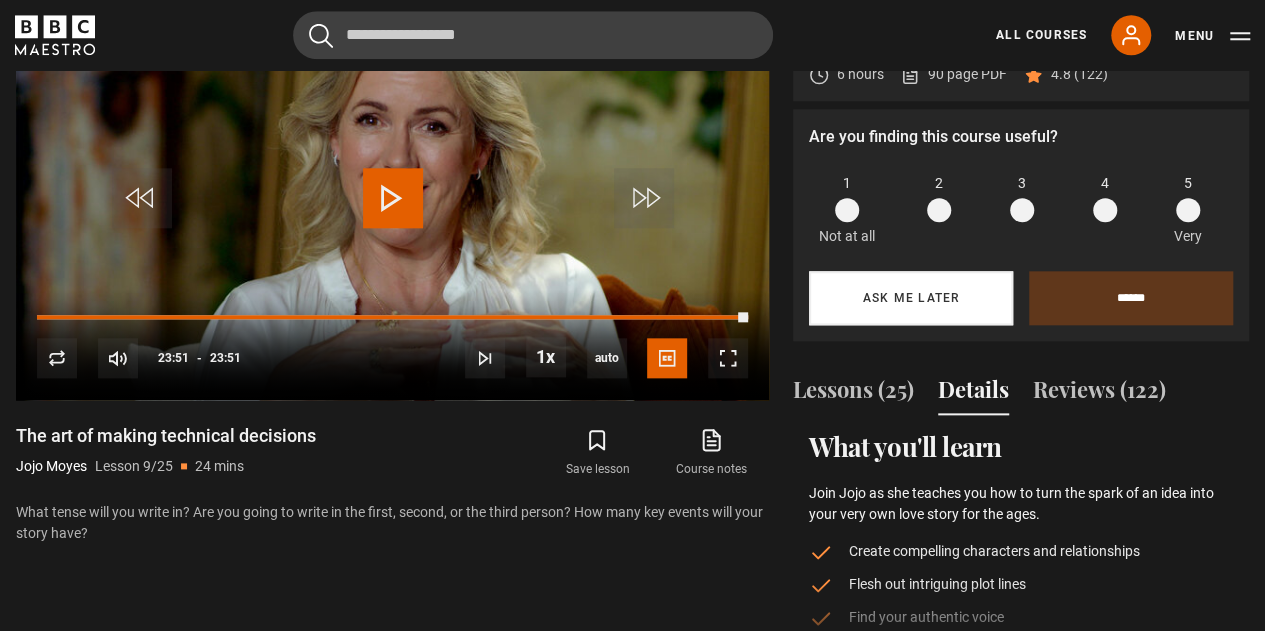 scroll, scrollTop: 1032, scrollLeft: 0, axis: vertical 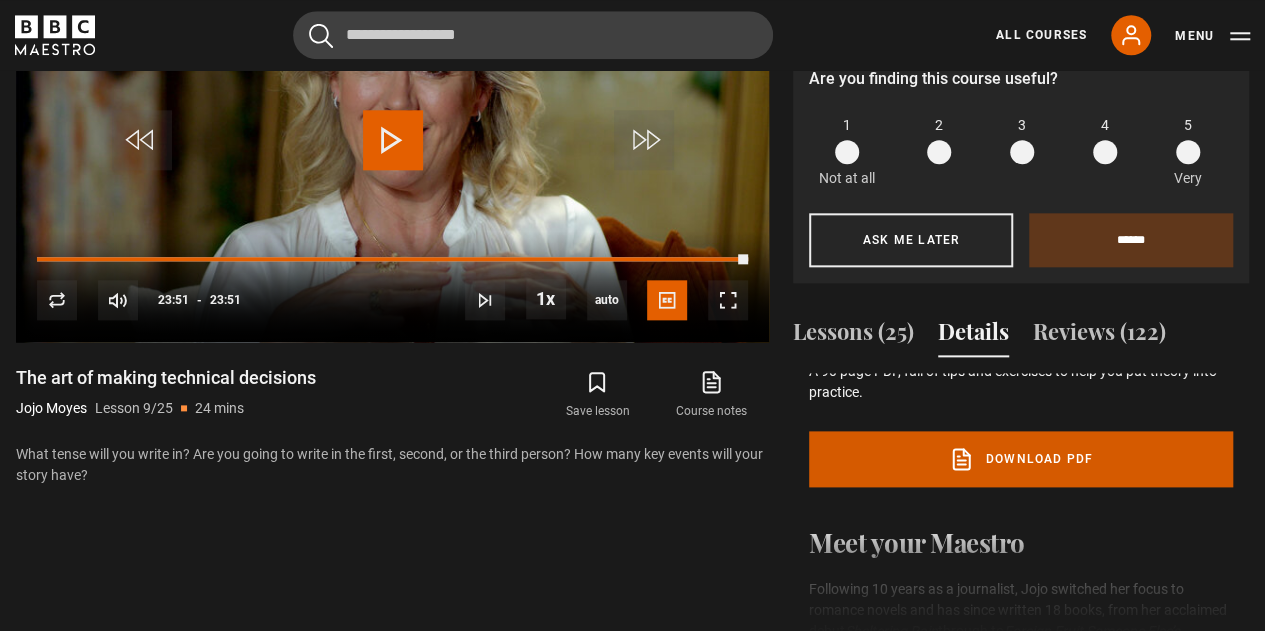 click on "Download PDF" at bounding box center (1021, 459) 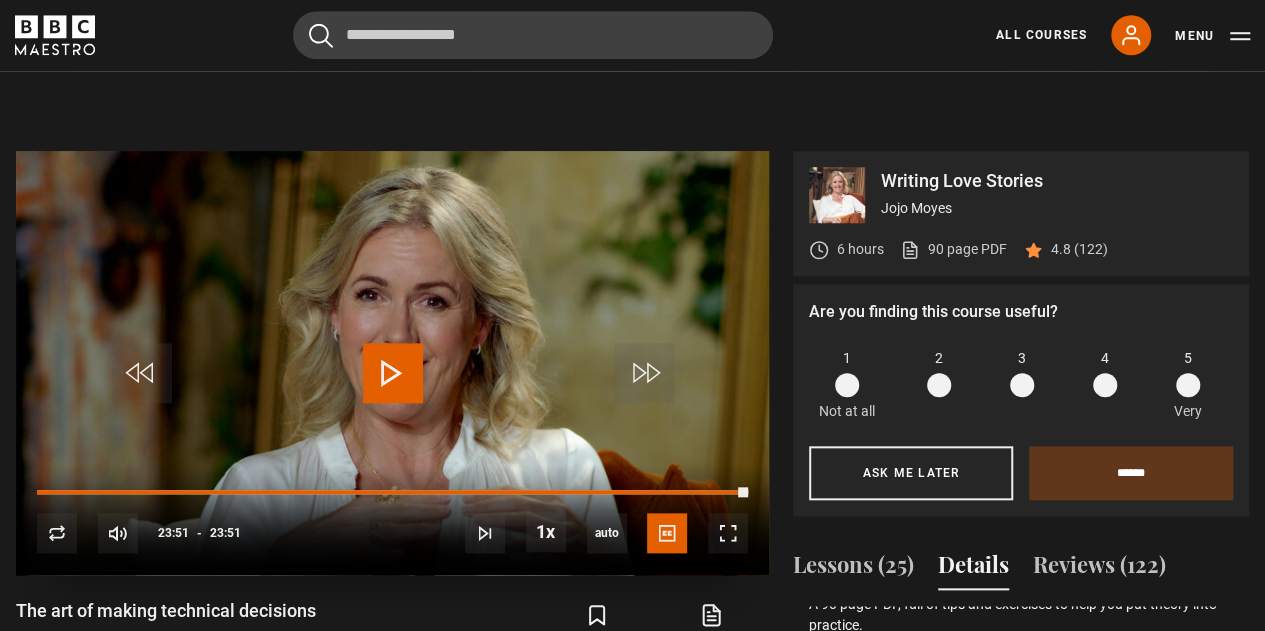 scroll, scrollTop: 800, scrollLeft: 0, axis: vertical 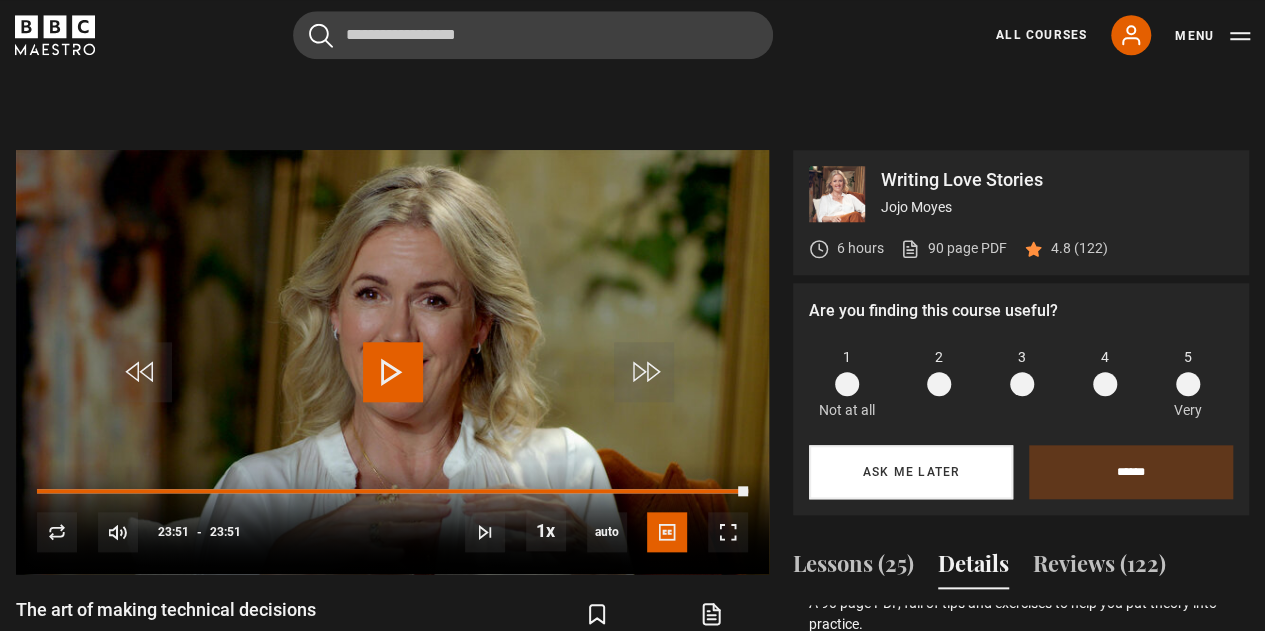 click on "Ask me later" at bounding box center [911, 472] 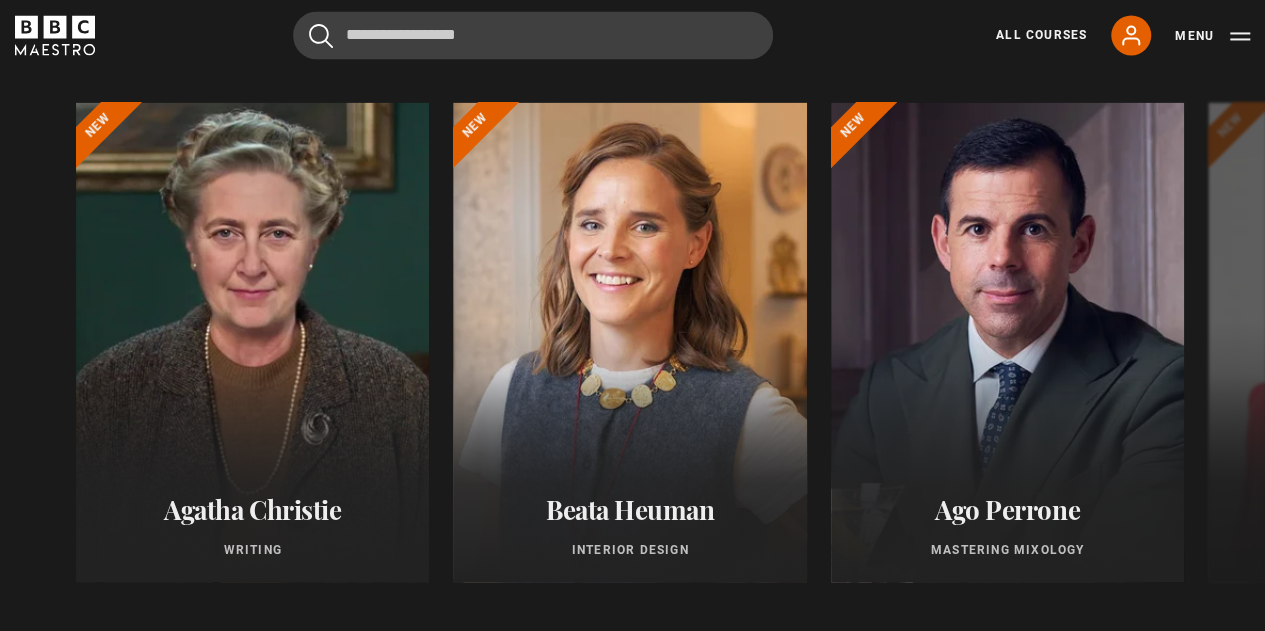 scroll, scrollTop: 1646, scrollLeft: 0, axis: vertical 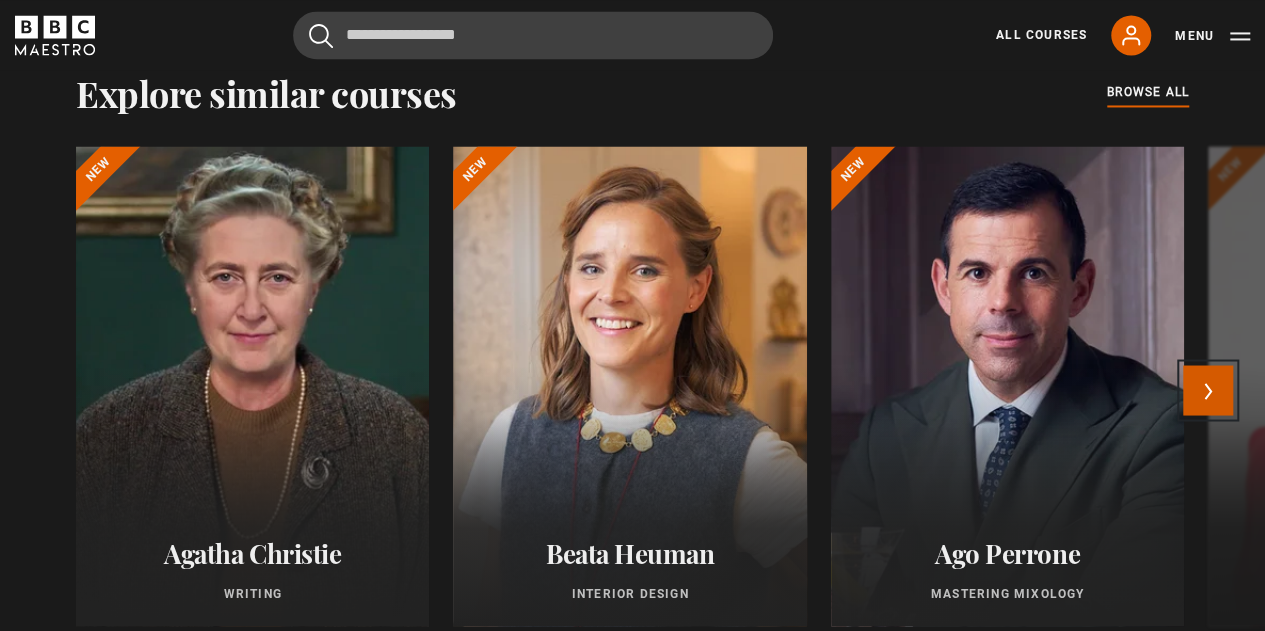 click on "Next" at bounding box center [1208, 390] 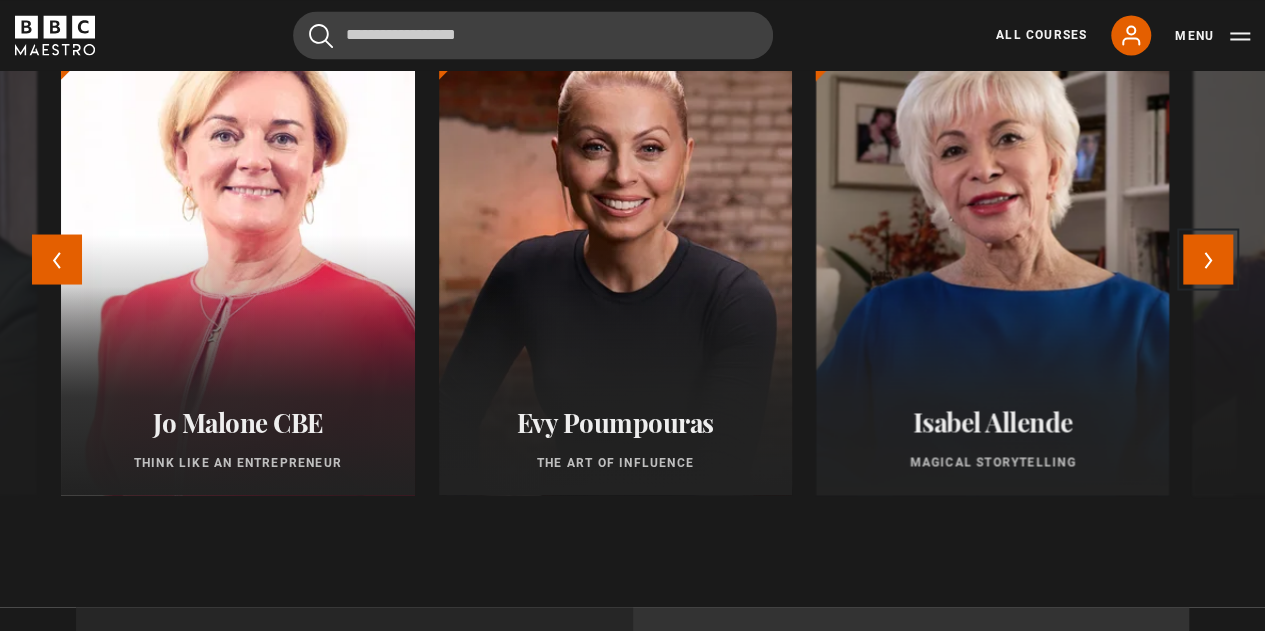 scroll, scrollTop: 1746, scrollLeft: 0, axis: vertical 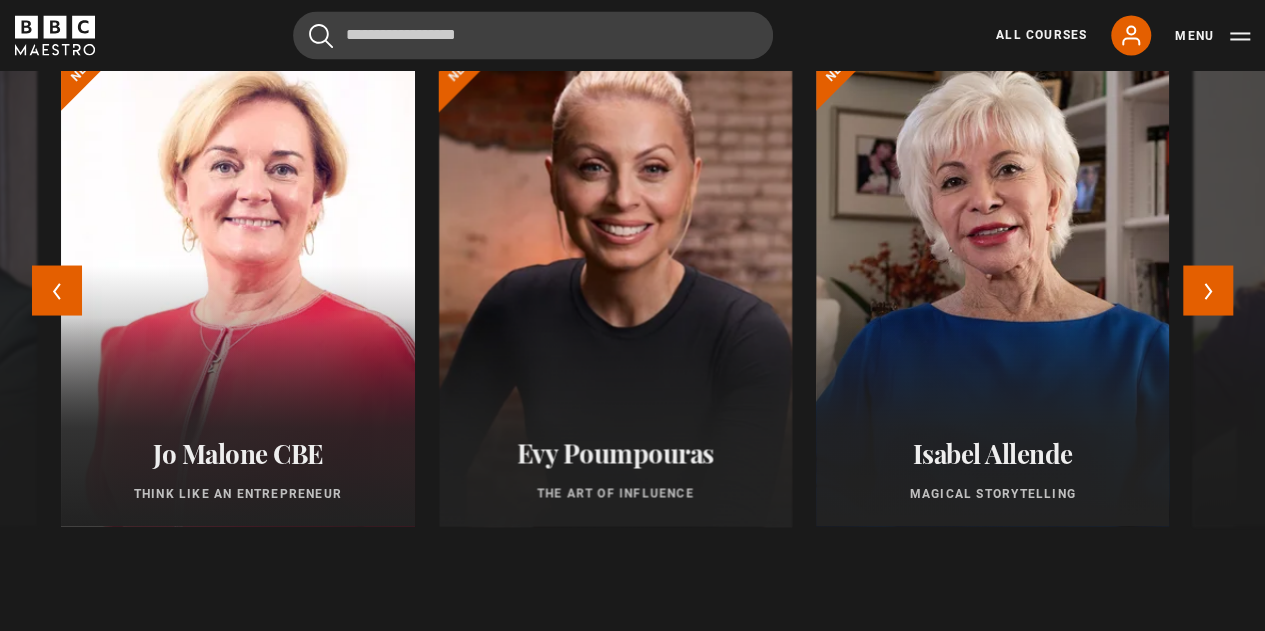 click at bounding box center [615, 286] 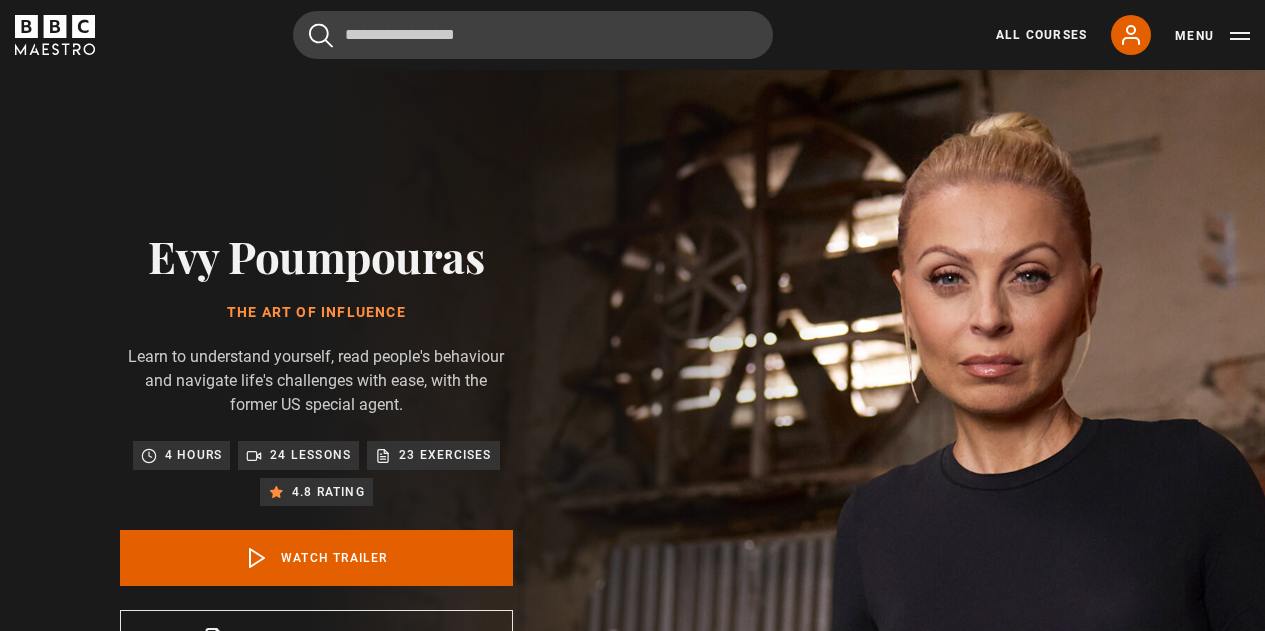 scroll, scrollTop: 0, scrollLeft: 0, axis: both 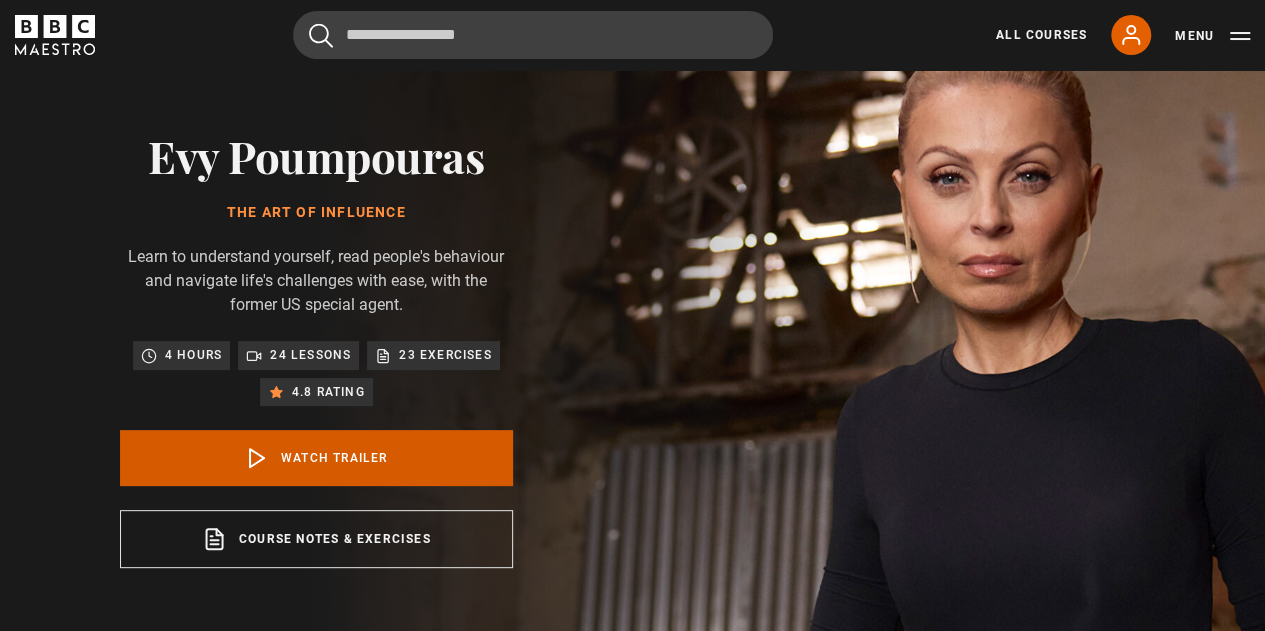 click on "Watch Trailer" at bounding box center [316, 458] 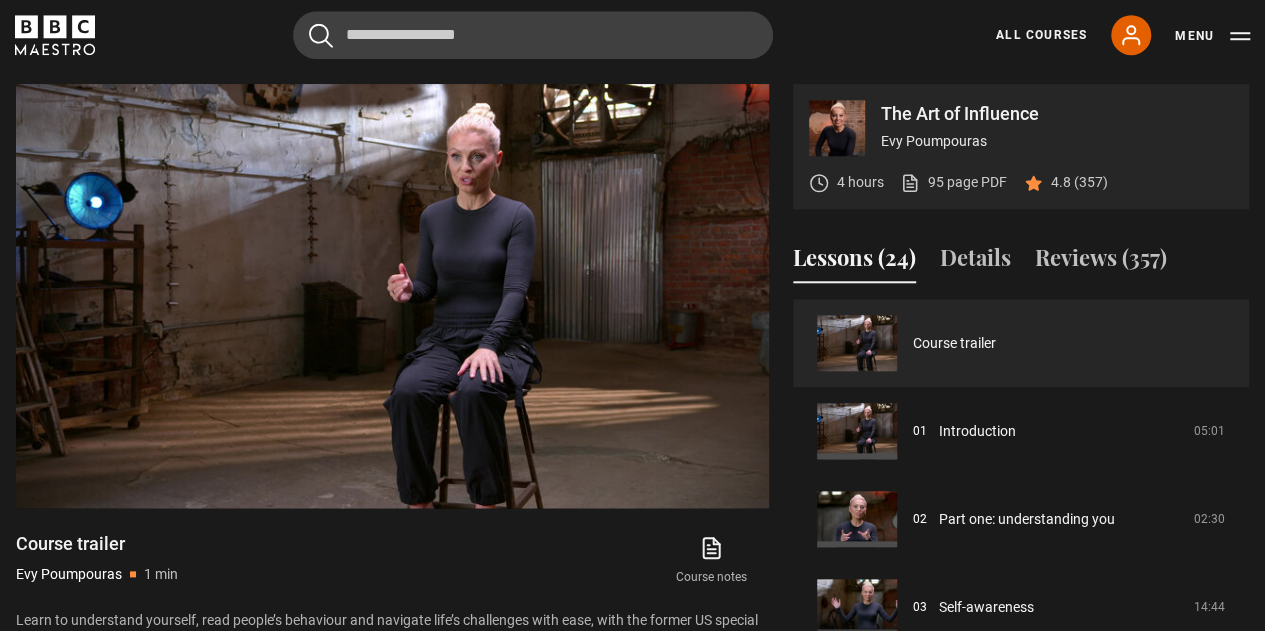 scroll, scrollTop: 727, scrollLeft: 0, axis: vertical 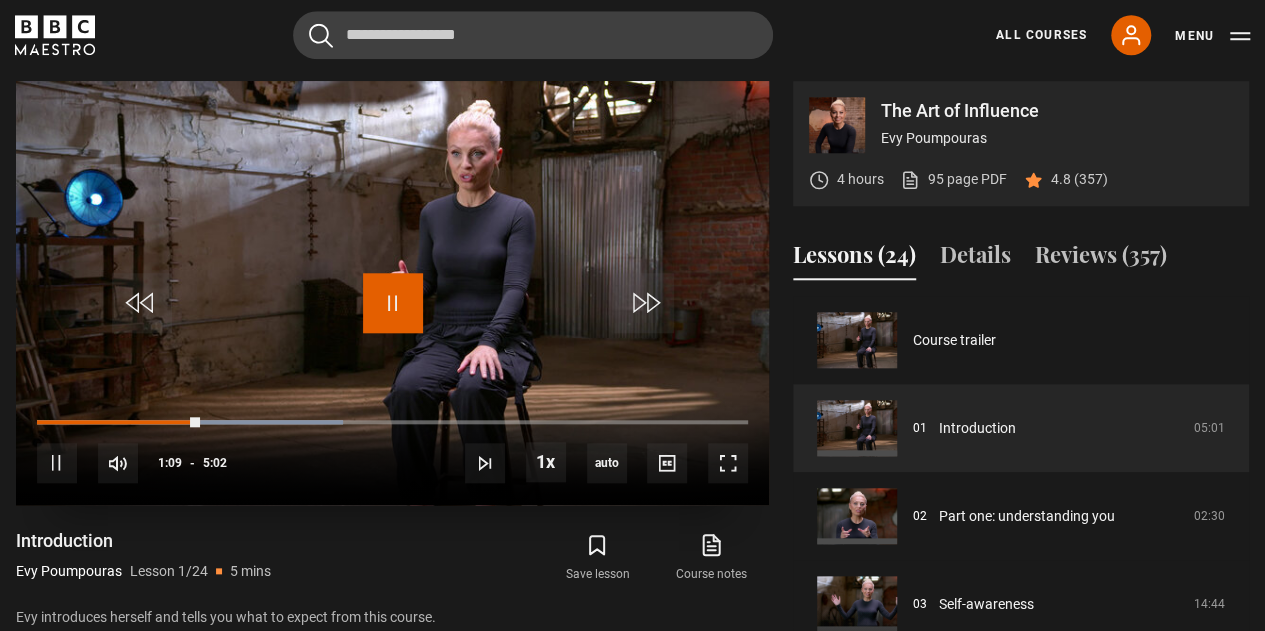 click at bounding box center [393, 303] 